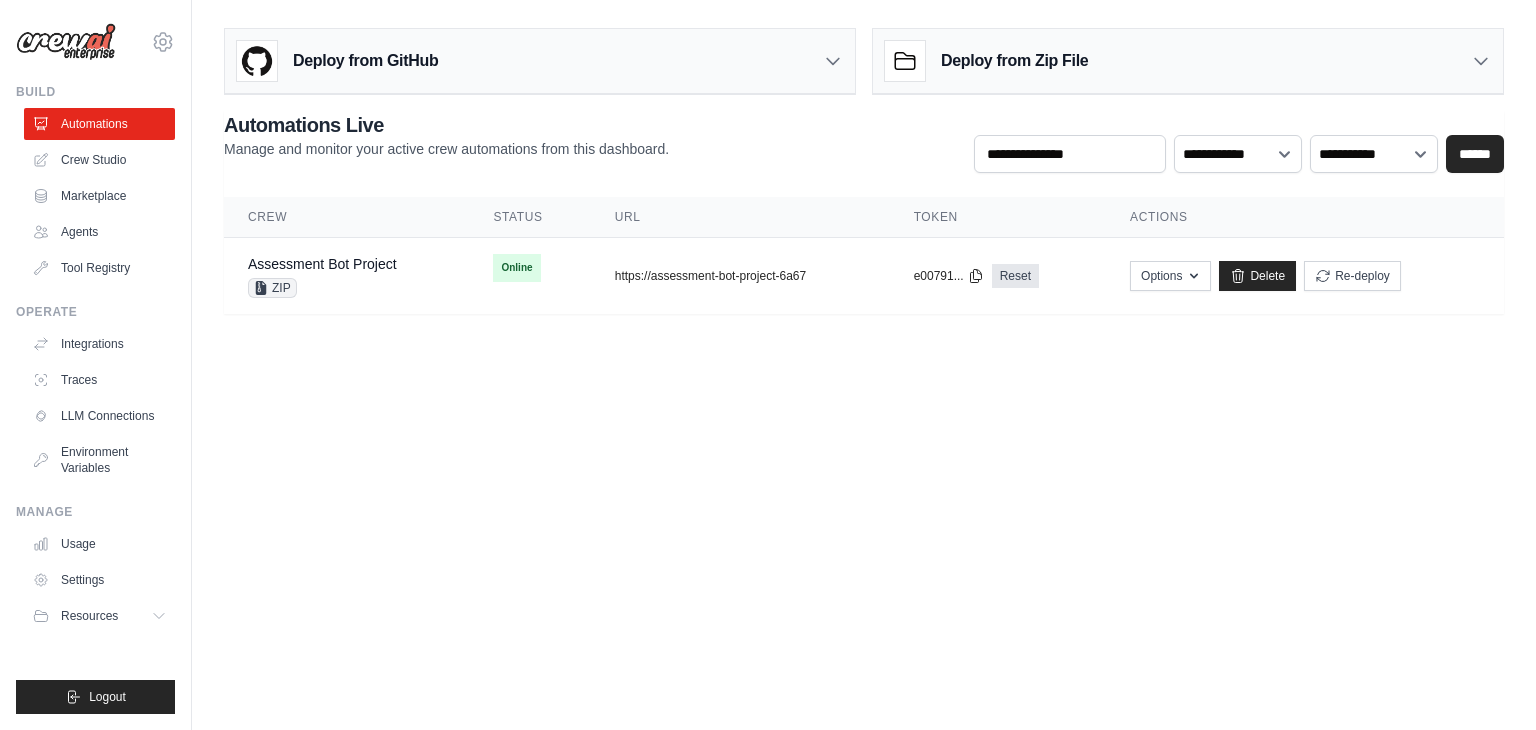 scroll, scrollTop: 0, scrollLeft: 0, axis: both 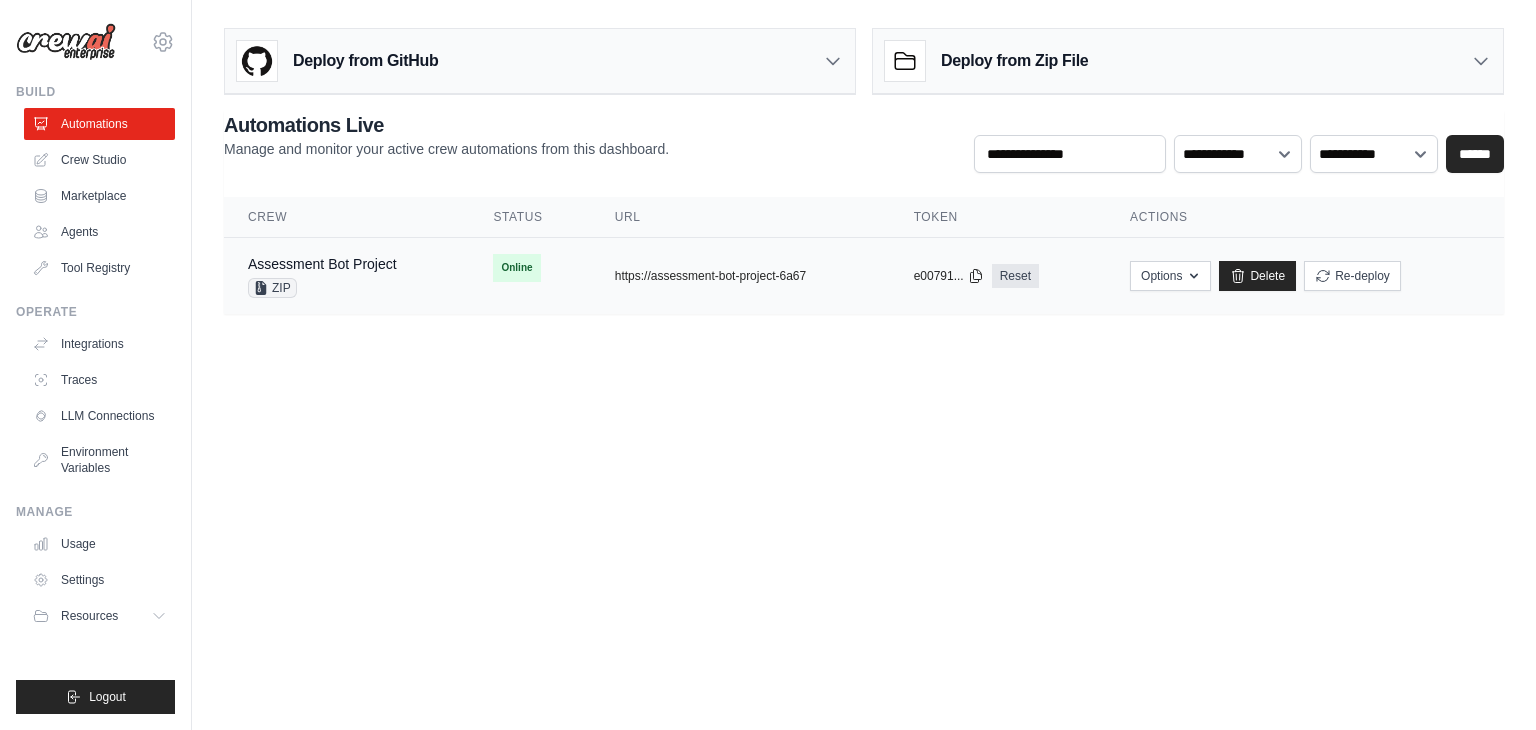 click on "ZIP" at bounding box center [322, 288] 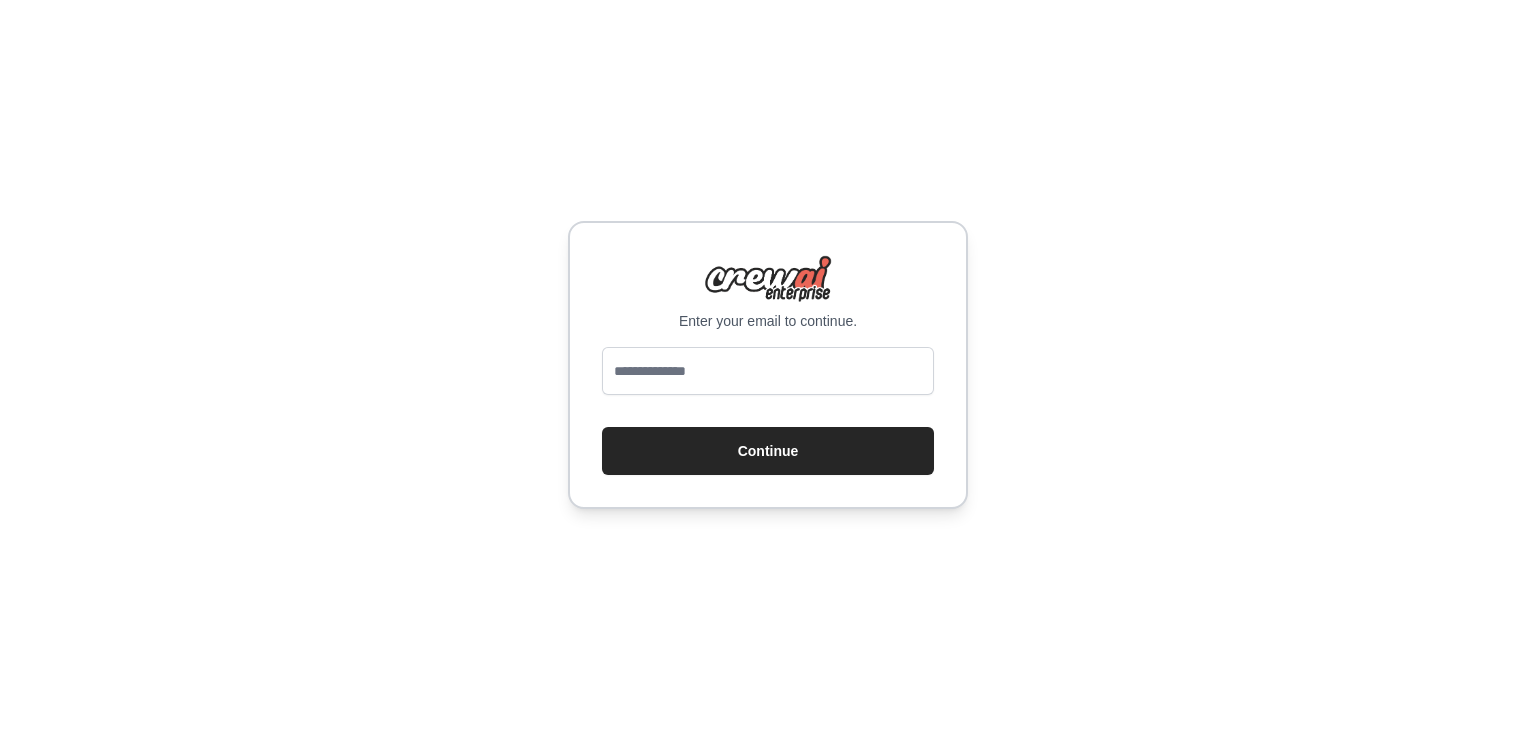 scroll, scrollTop: 0, scrollLeft: 0, axis: both 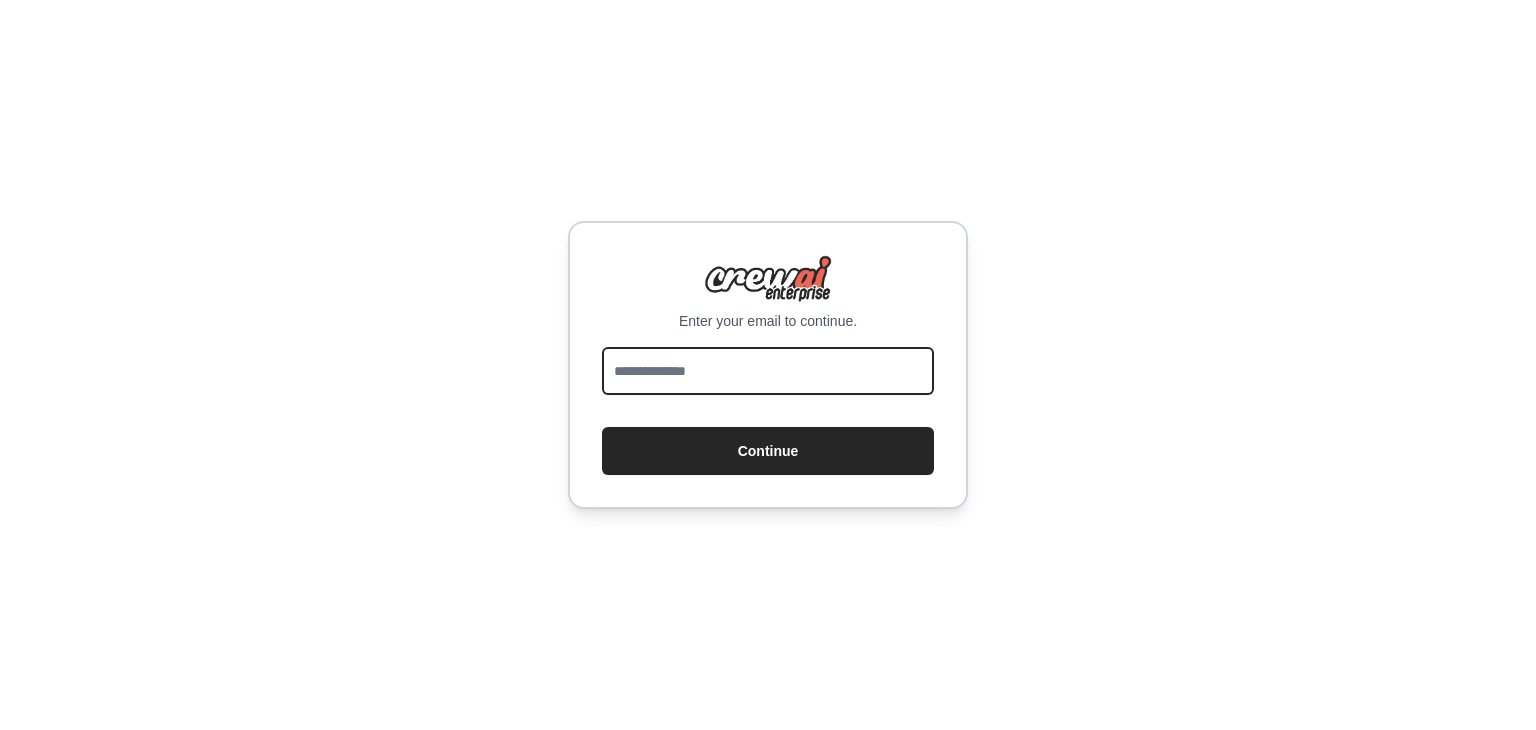click at bounding box center (768, 371) 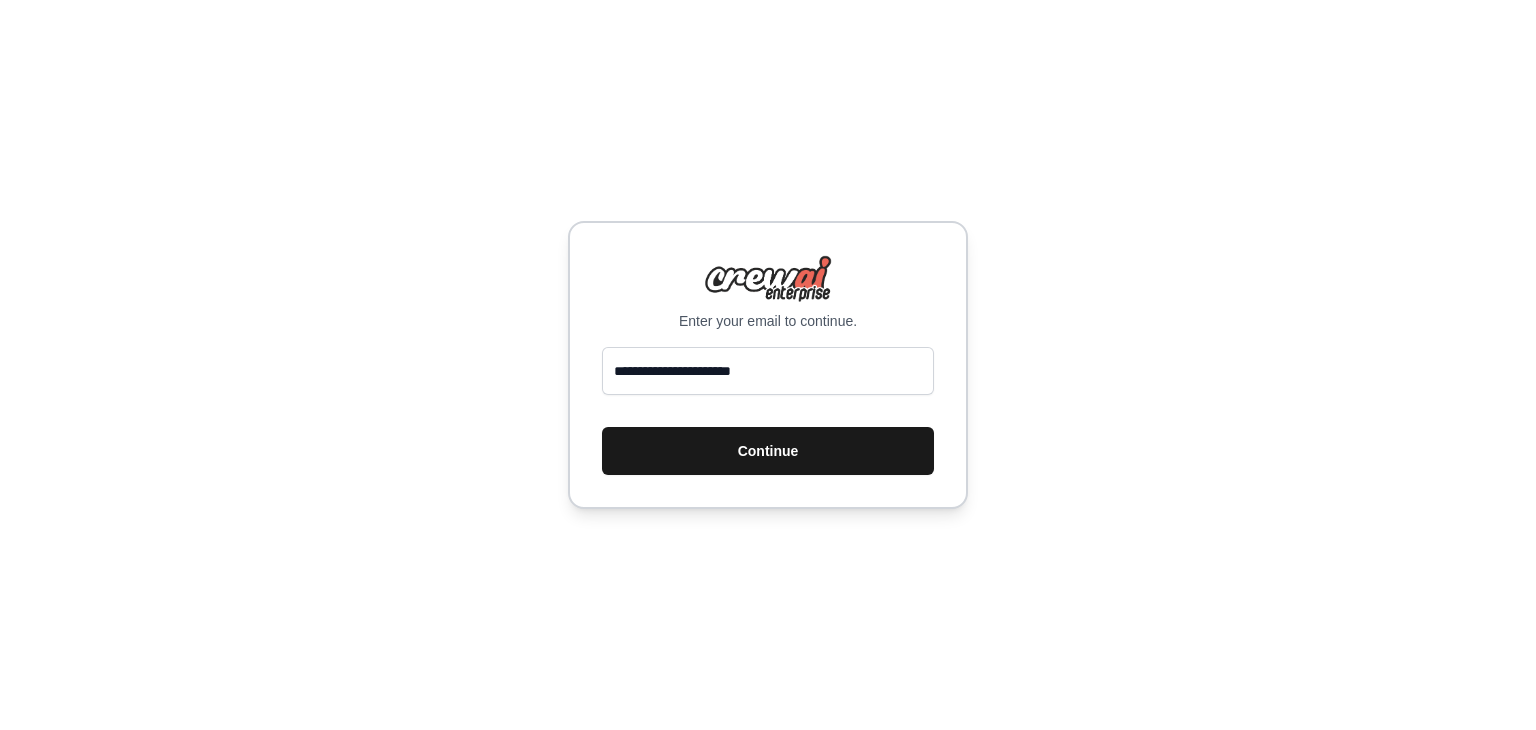 click on "Continue" at bounding box center (768, 451) 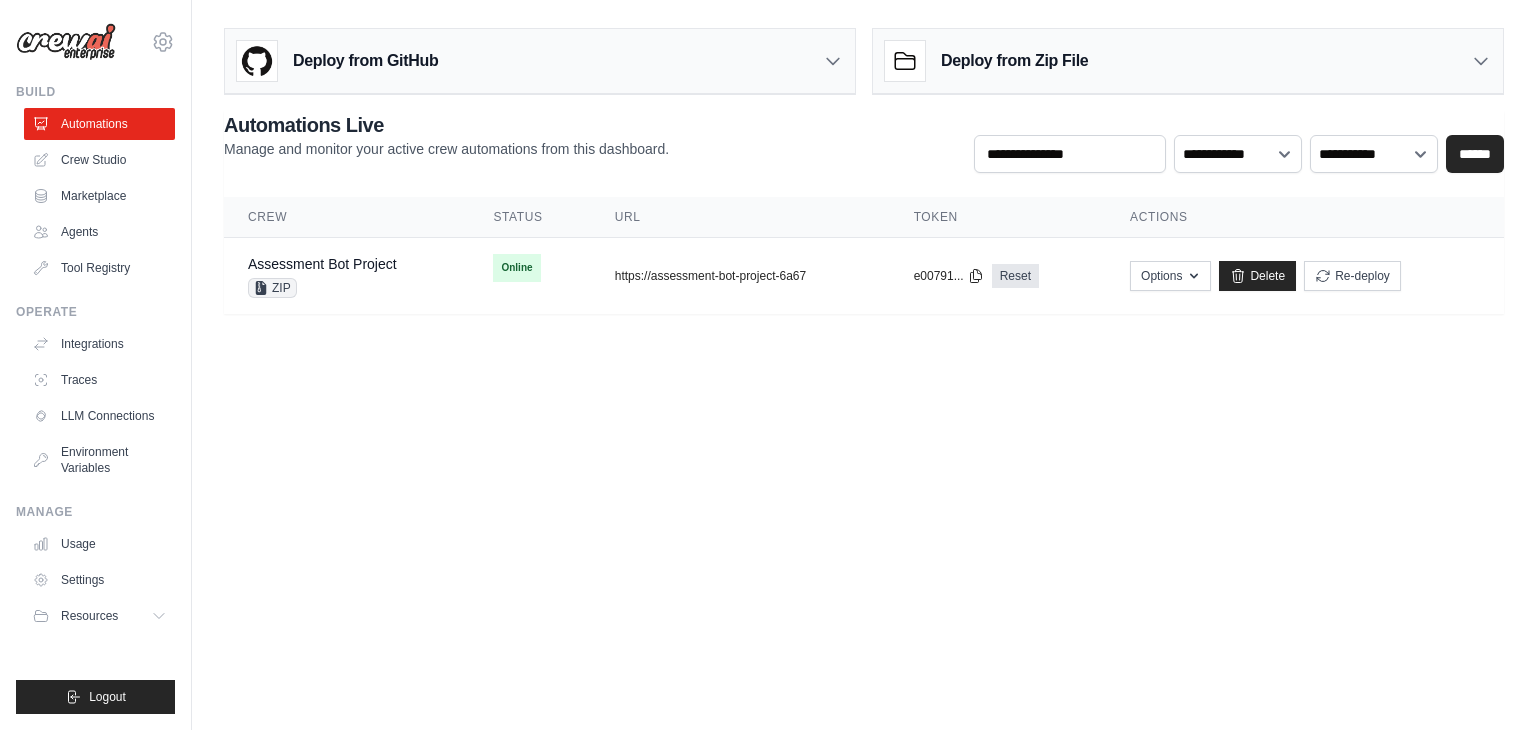 scroll, scrollTop: 0, scrollLeft: 0, axis: both 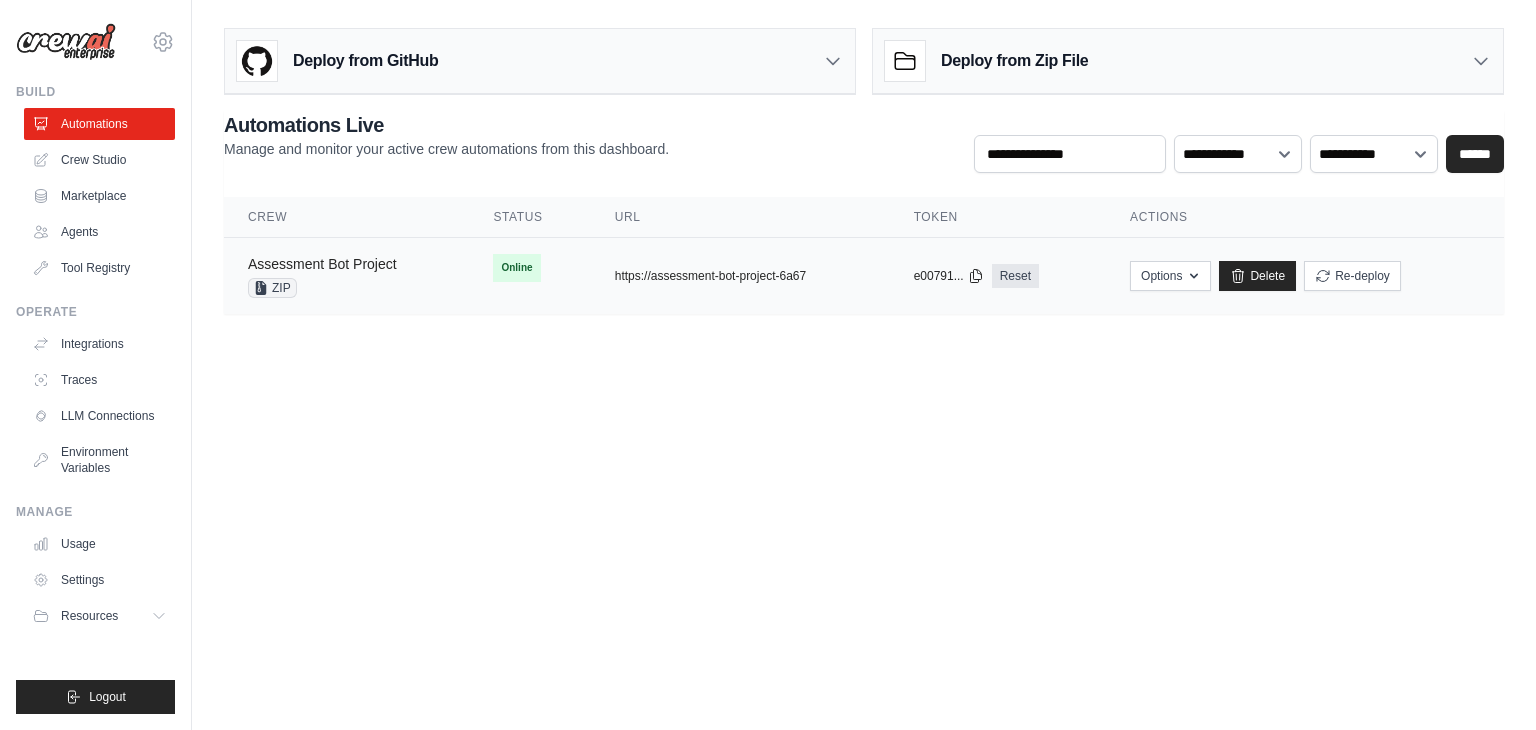 click on "Assessment Bot Project" at bounding box center [322, 264] 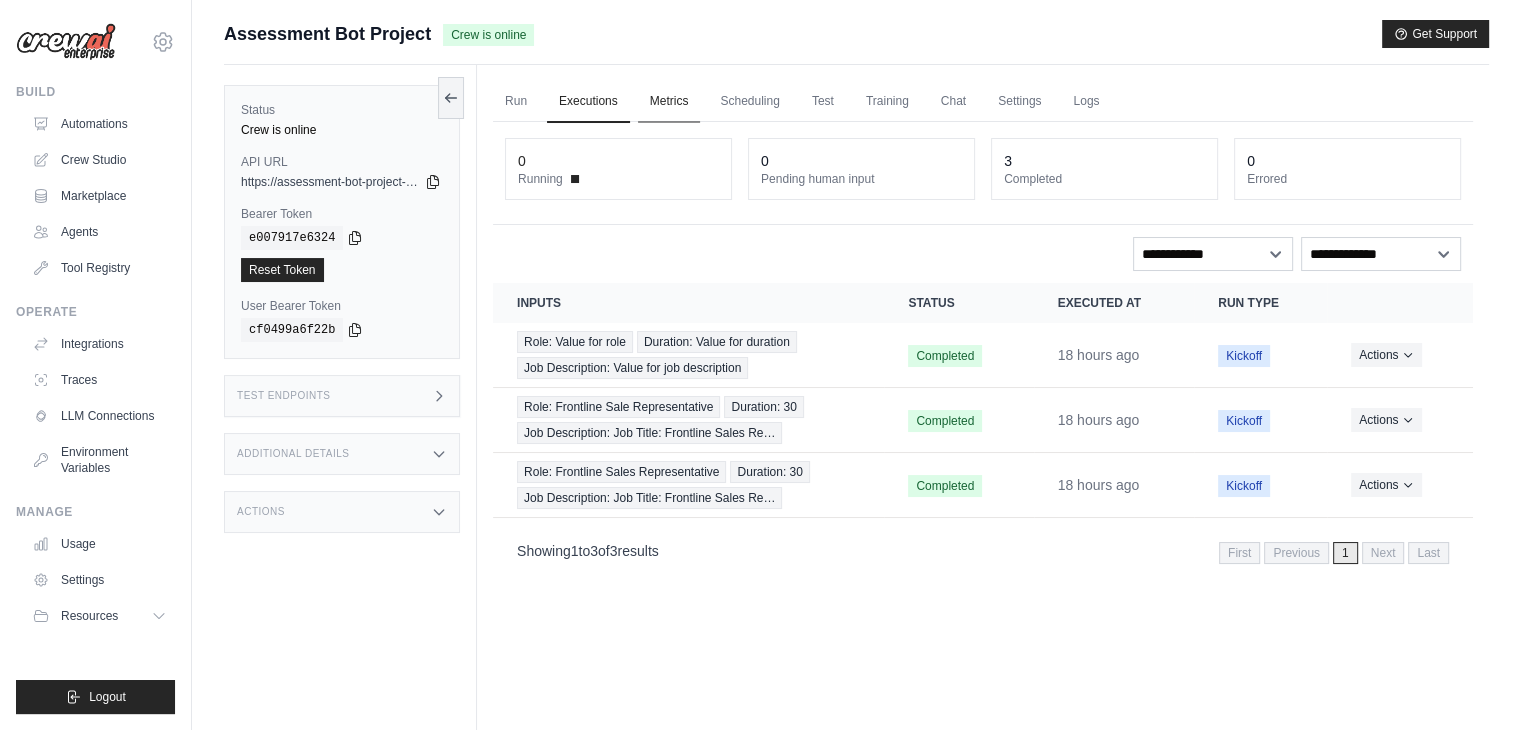 click on "Metrics" at bounding box center (669, 102) 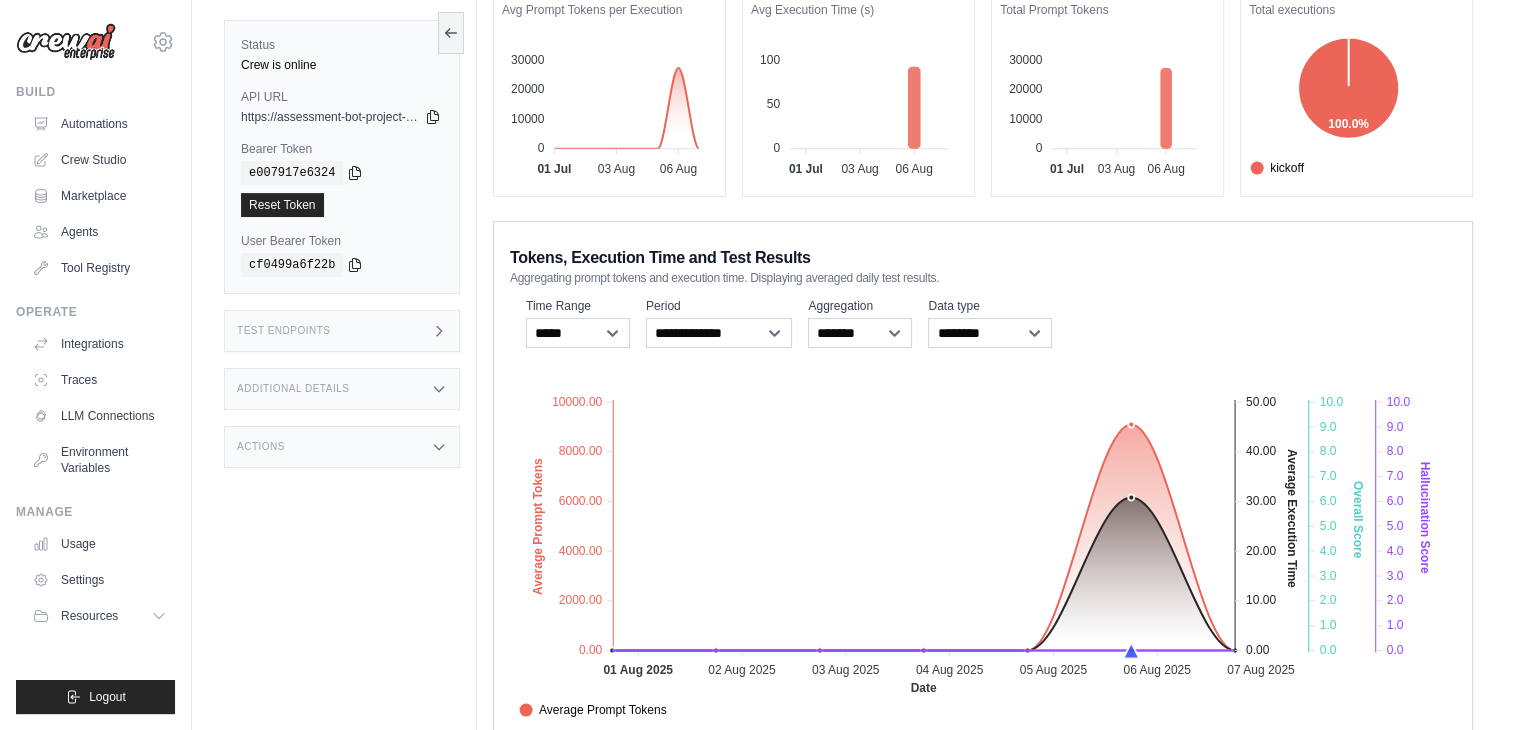scroll, scrollTop: 0, scrollLeft: 0, axis: both 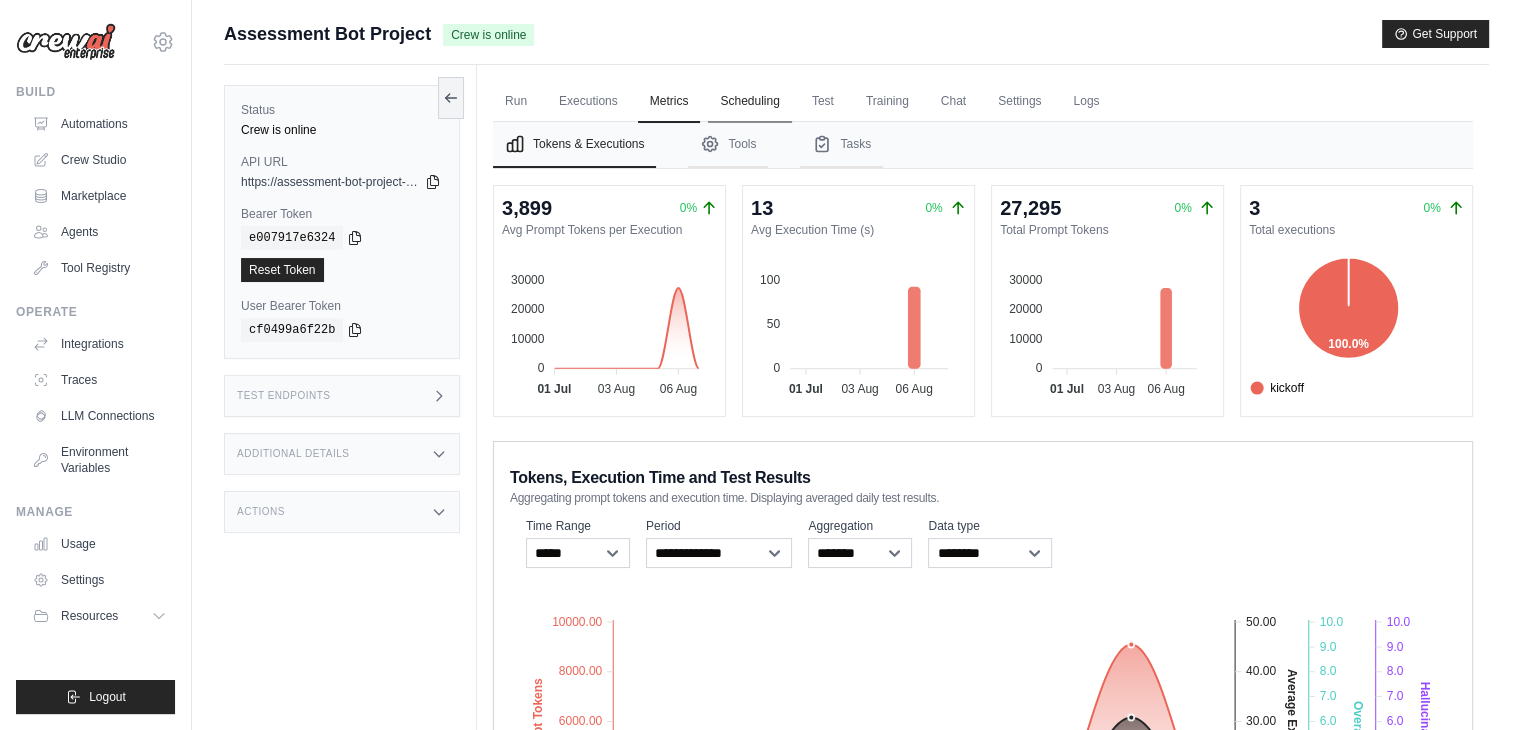 click on "Scheduling" at bounding box center [749, 102] 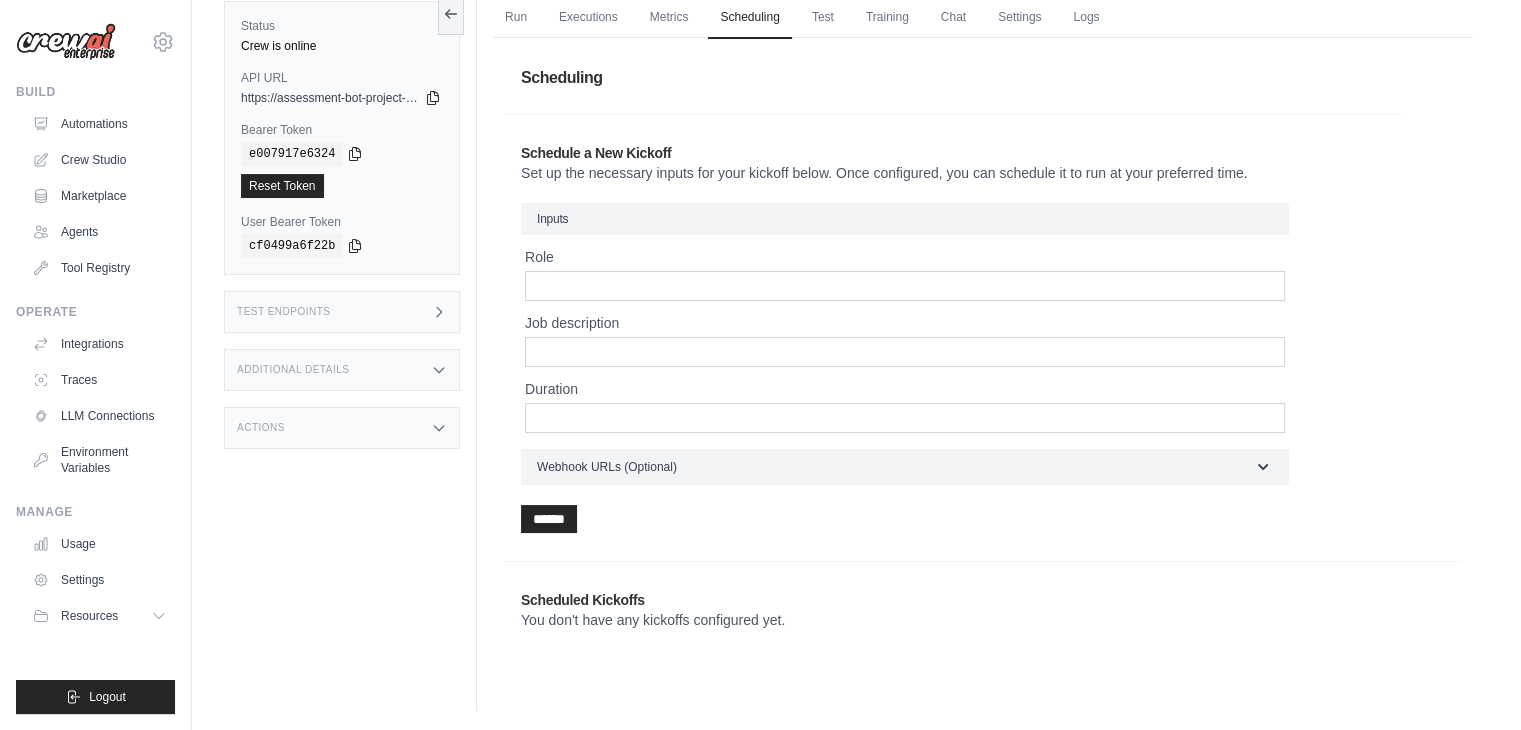 scroll, scrollTop: 0, scrollLeft: 0, axis: both 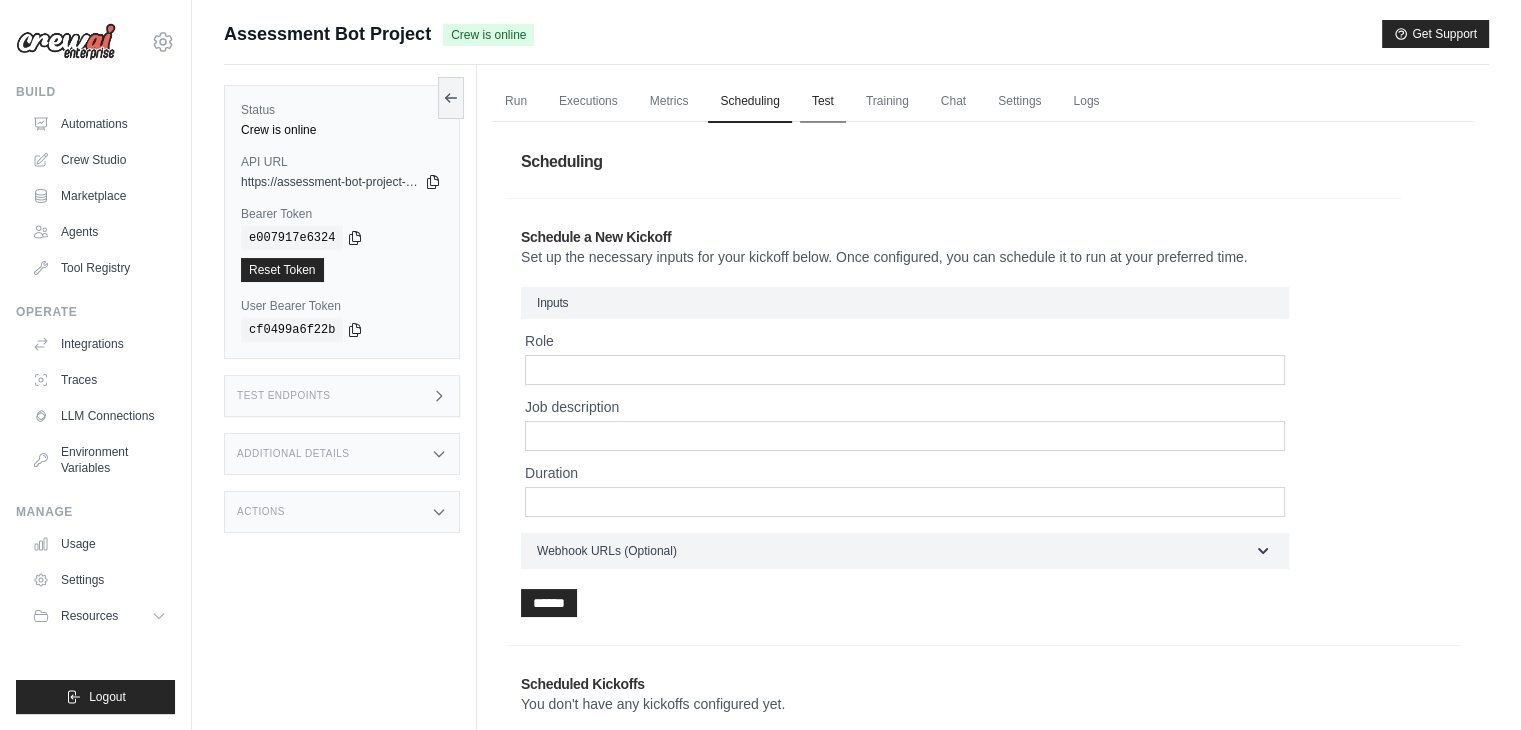 click on "Test" at bounding box center [823, 102] 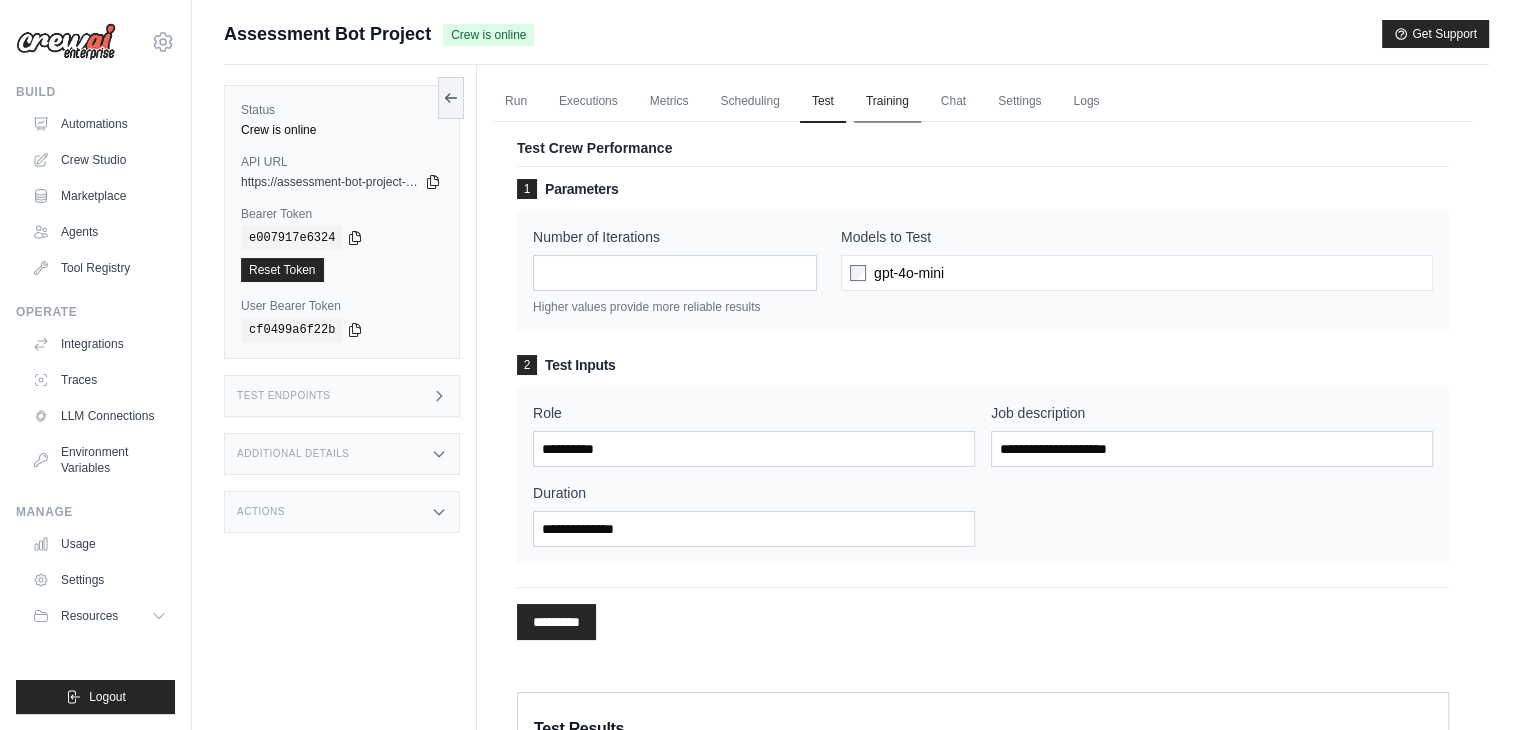click on "Training" at bounding box center [887, 102] 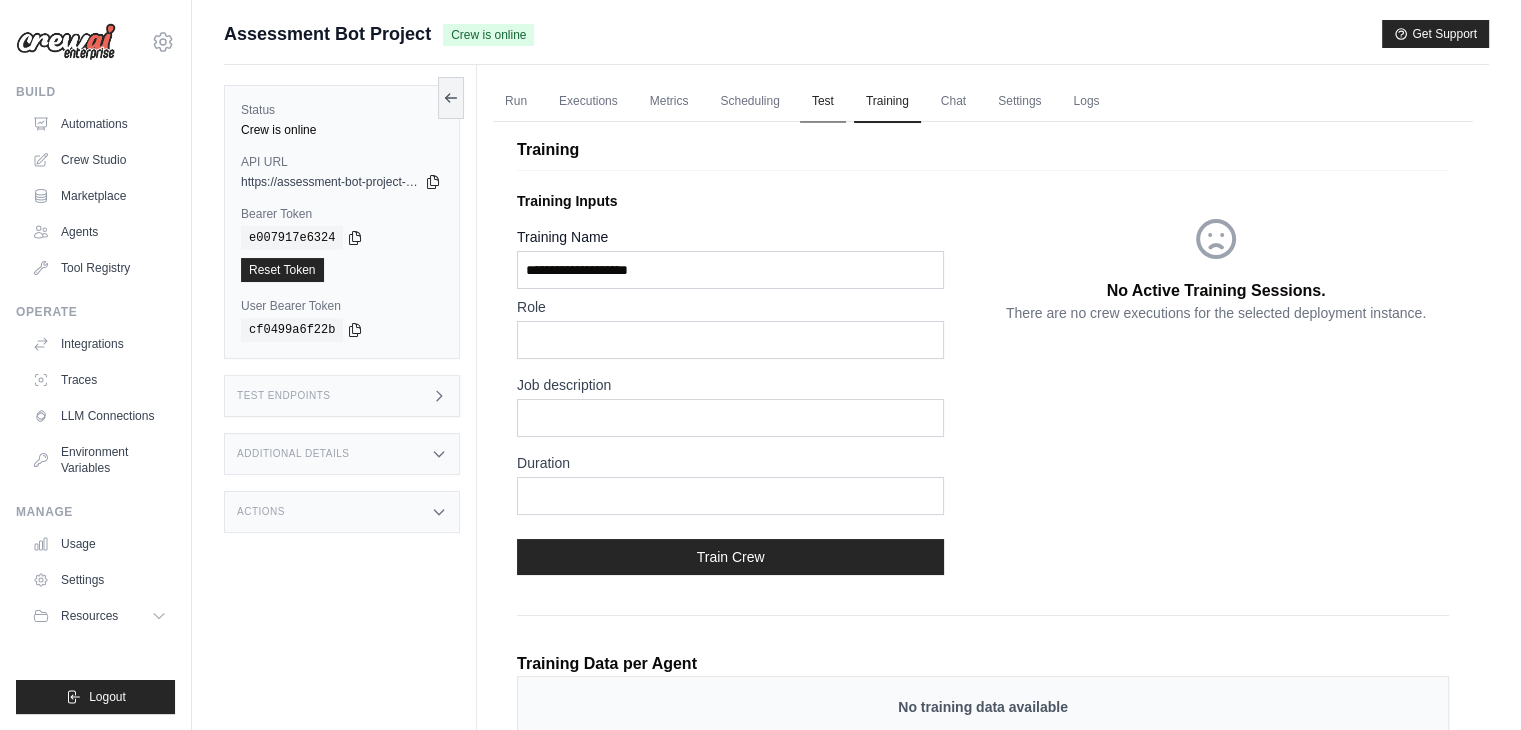 click on "Test" at bounding box center (823, 102) 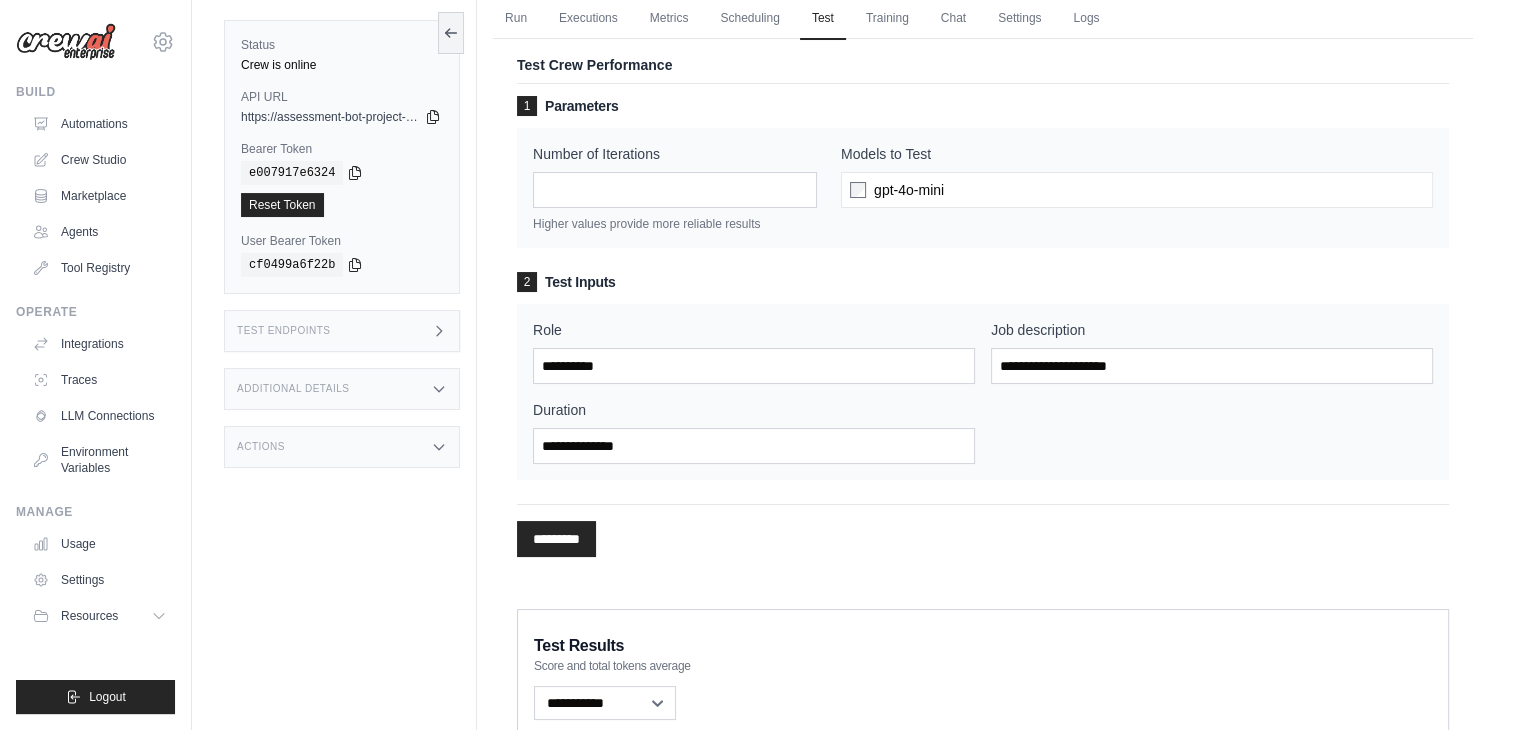 scroll, scrollTop: 0, scrollLeft: 0, axis: both 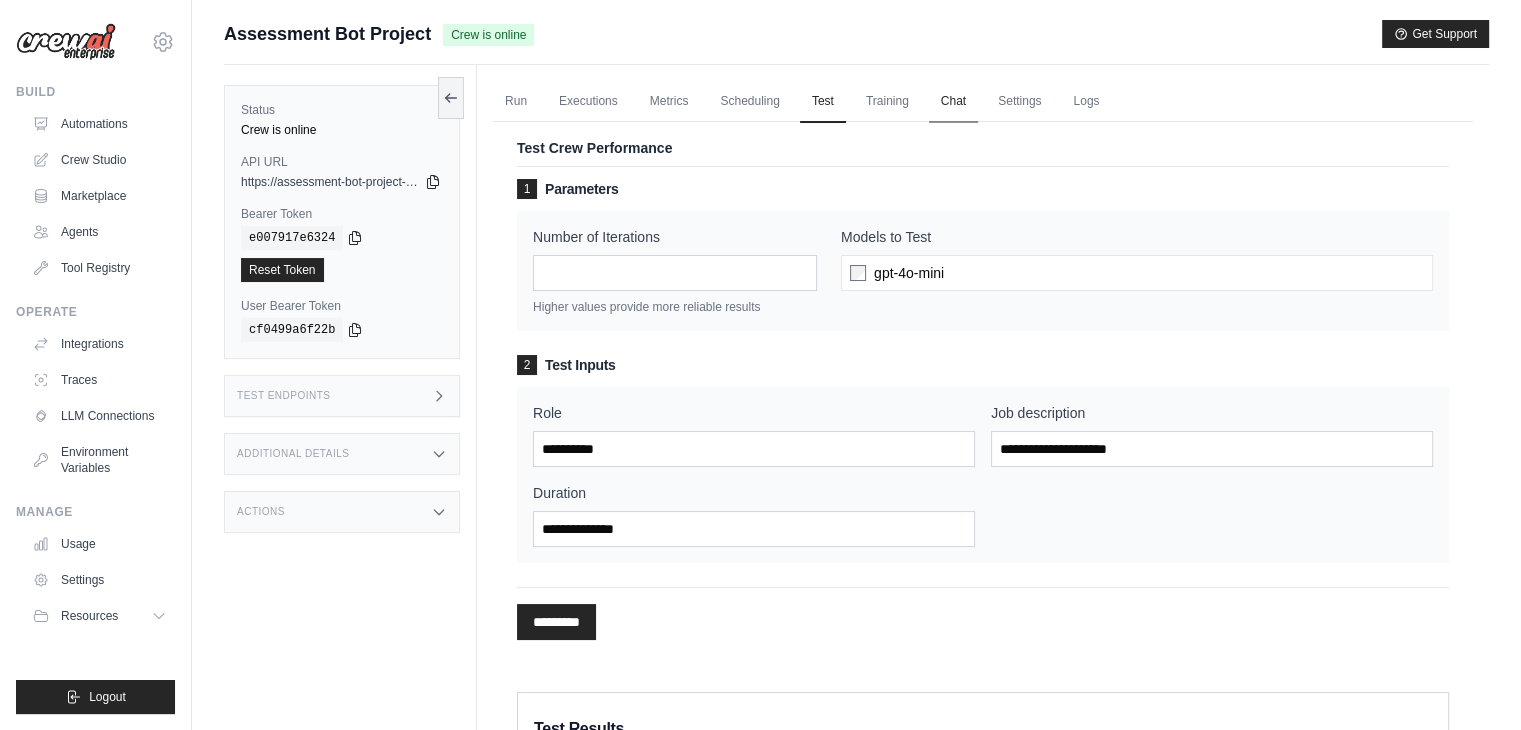 click on "Chat" at bounding box center (953, 102) 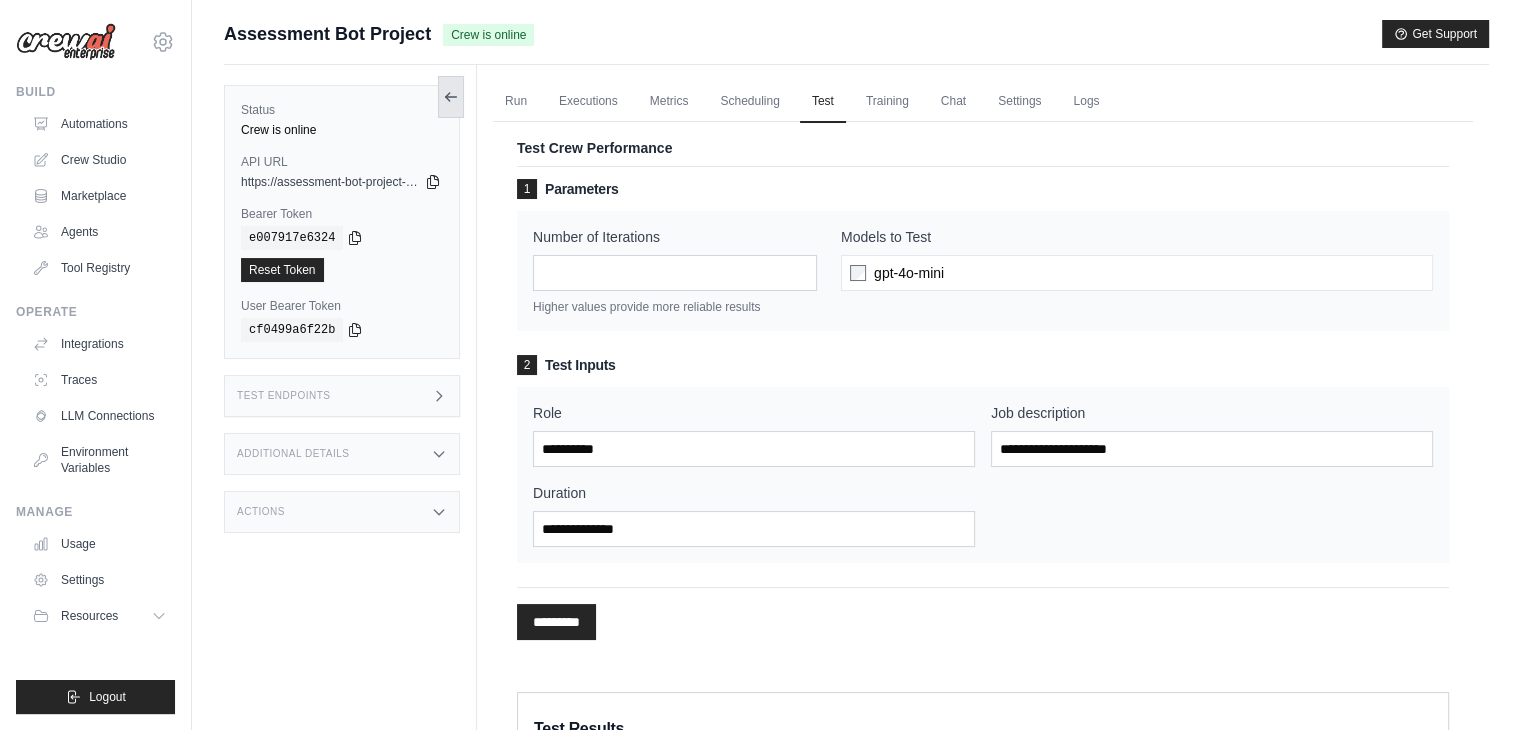 click at bounding box center [451, 97] 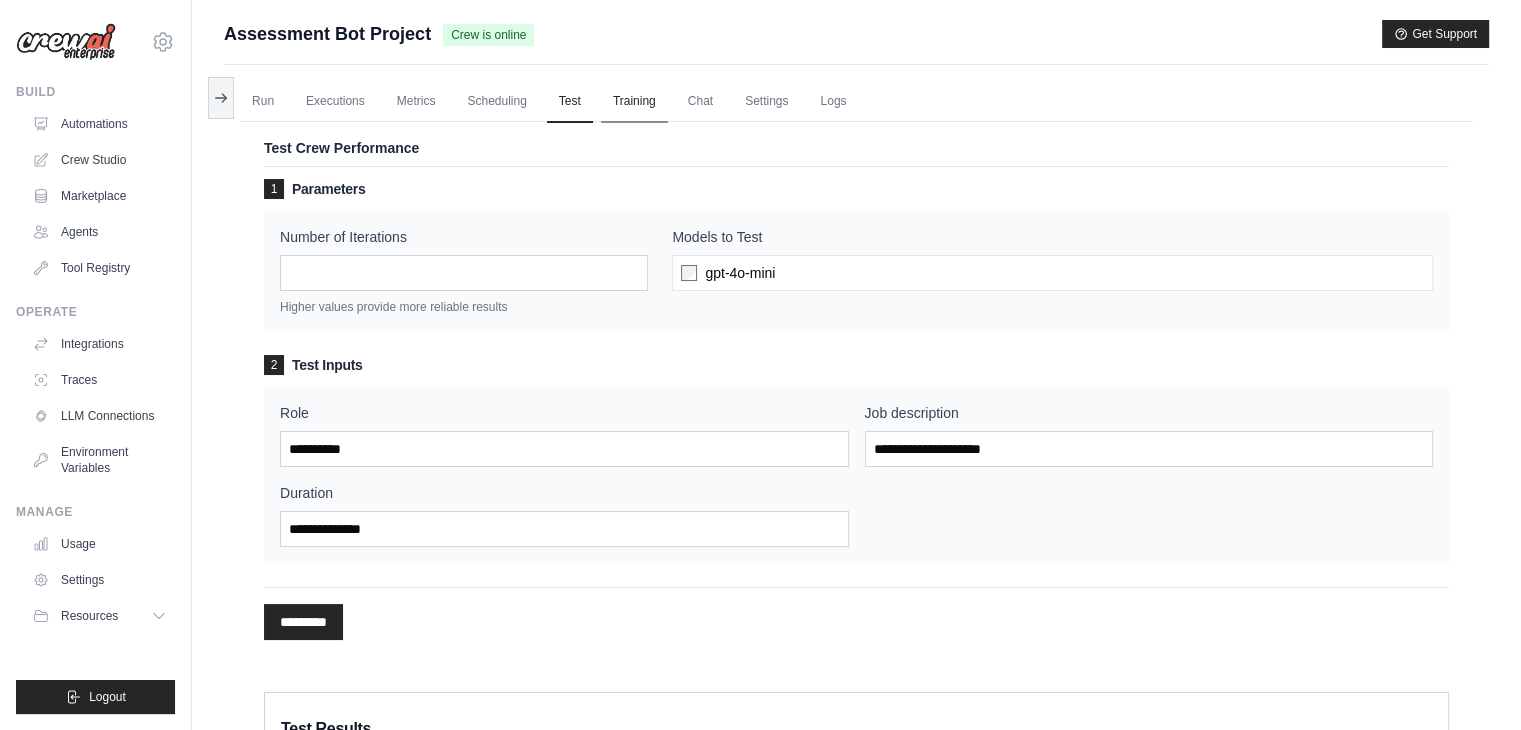 click on "Training" at bounding box center [634, 102] 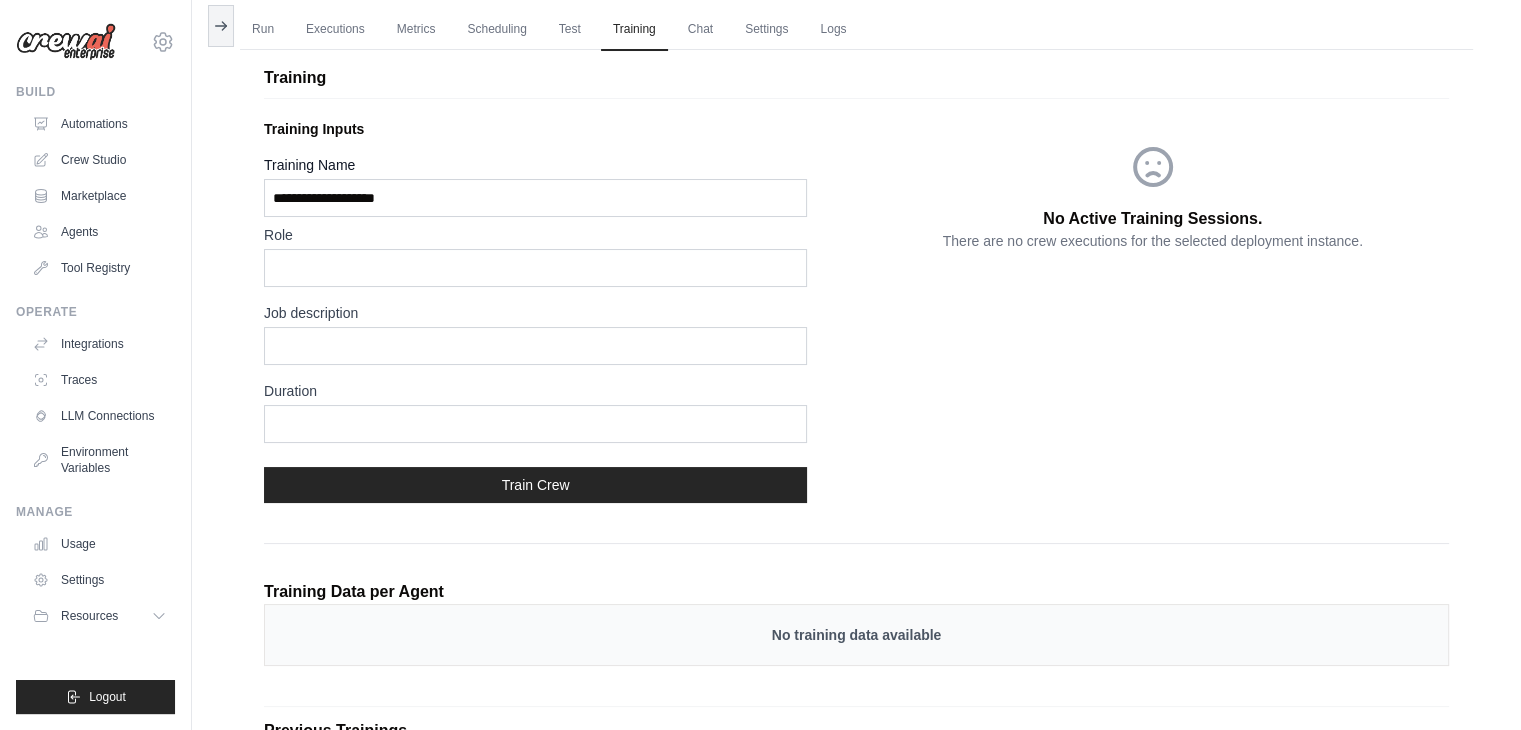 scroll, scrollTop: 74, scrollLeft: 0, axis: vertical 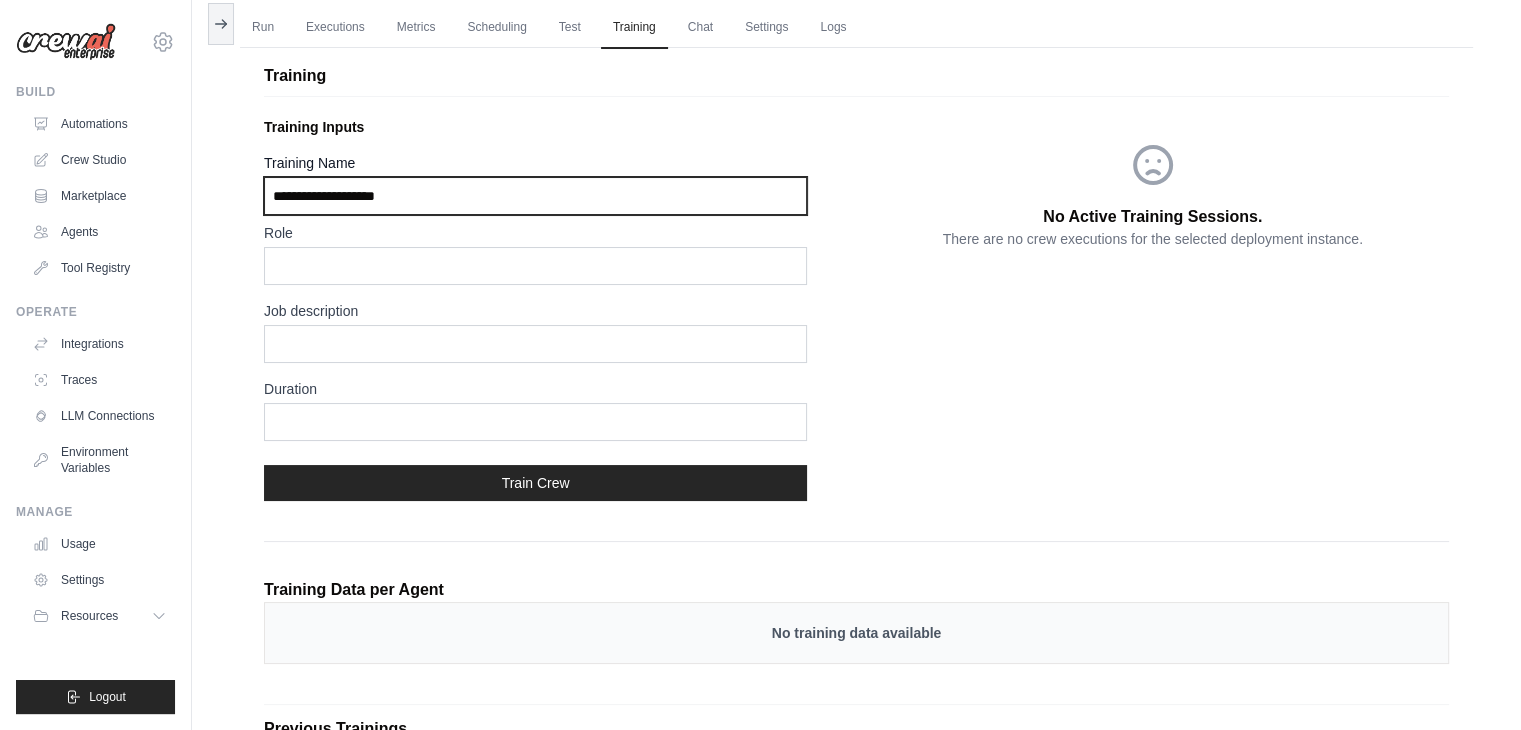 click on "Training Name" at bounding box center [535, 196] 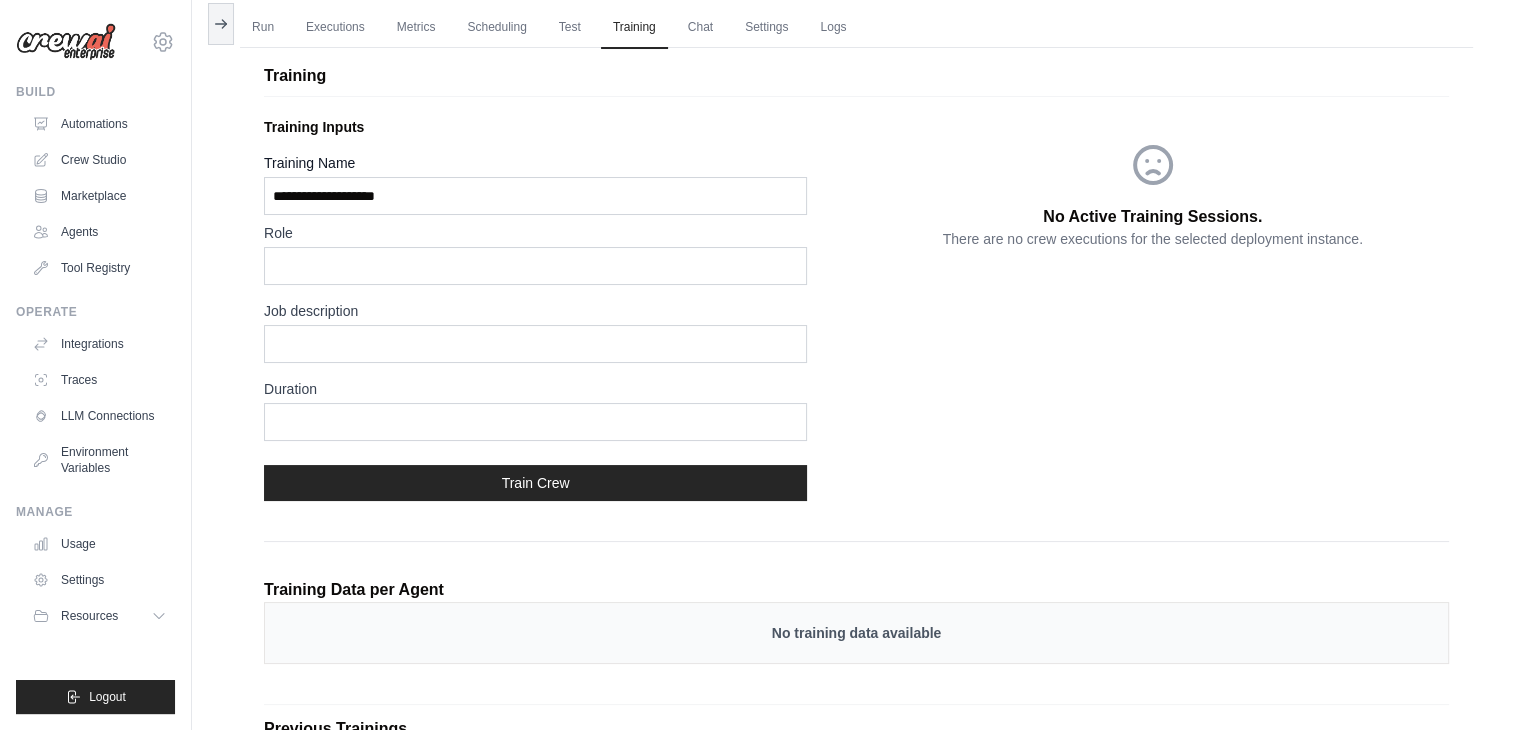 click on "Role
Job description
Duration" at bounding box center (560, 336) 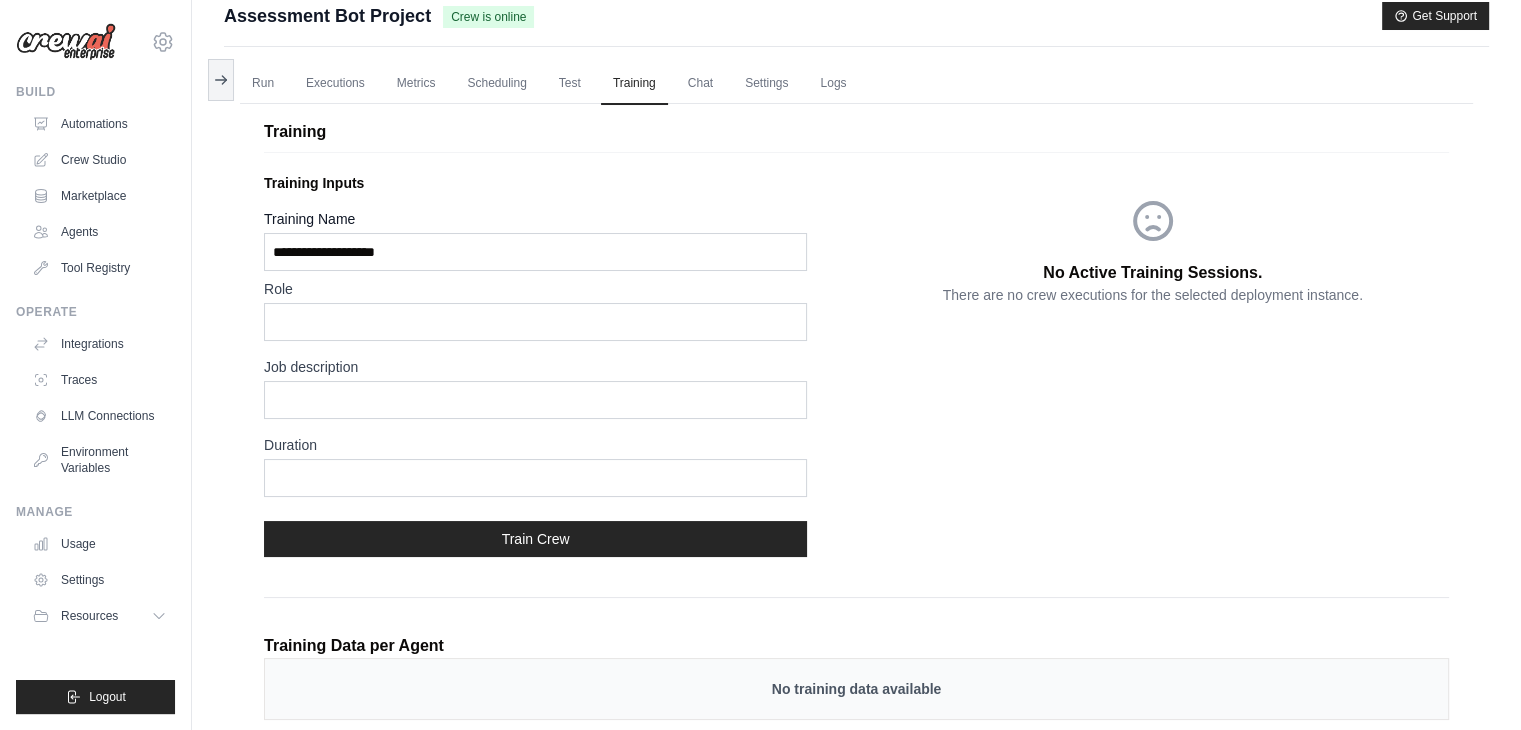 scroll, scrollTop: 6, scrollLeft: 0, axis: vertical 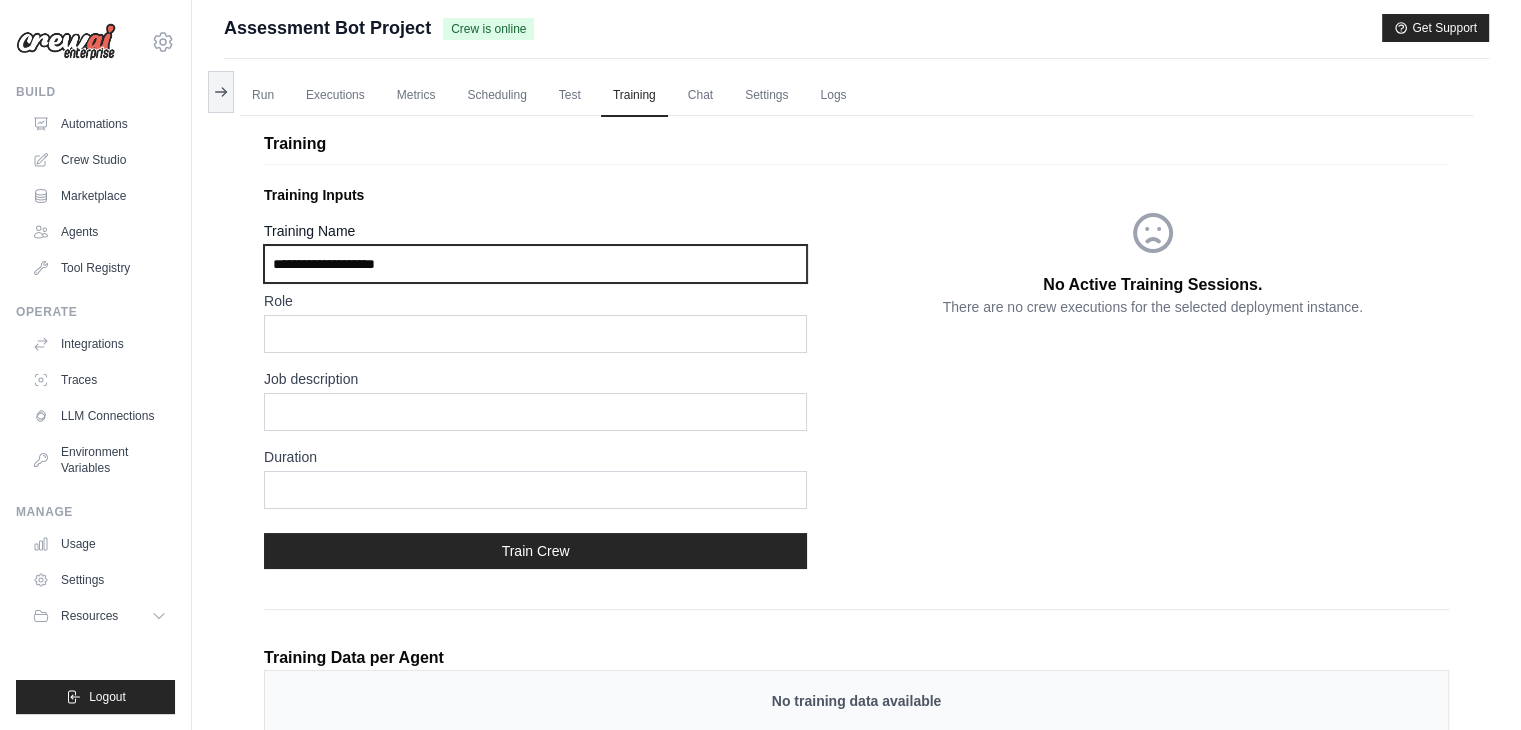 click on "Training Name" at bounding box center [535, 264] 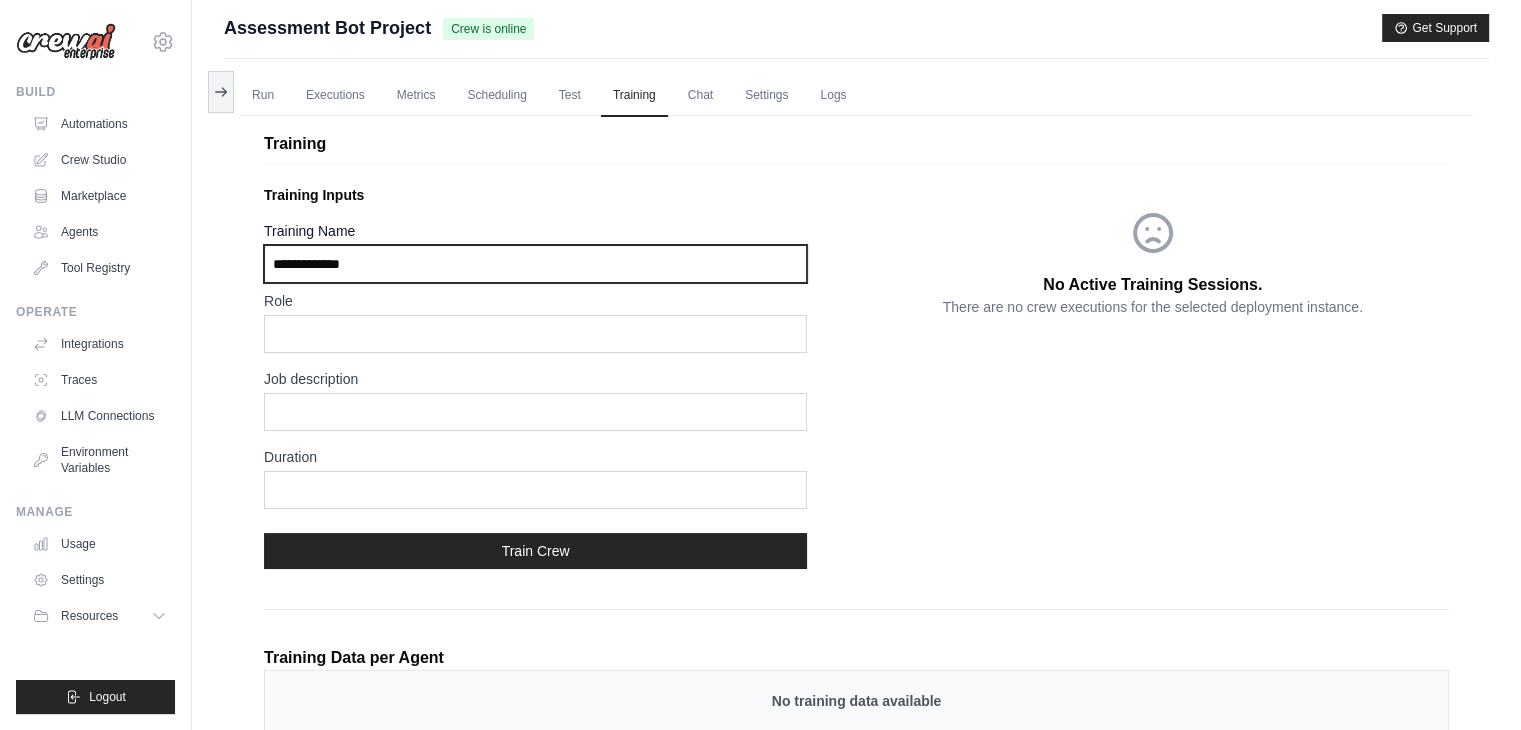 type on "**********" 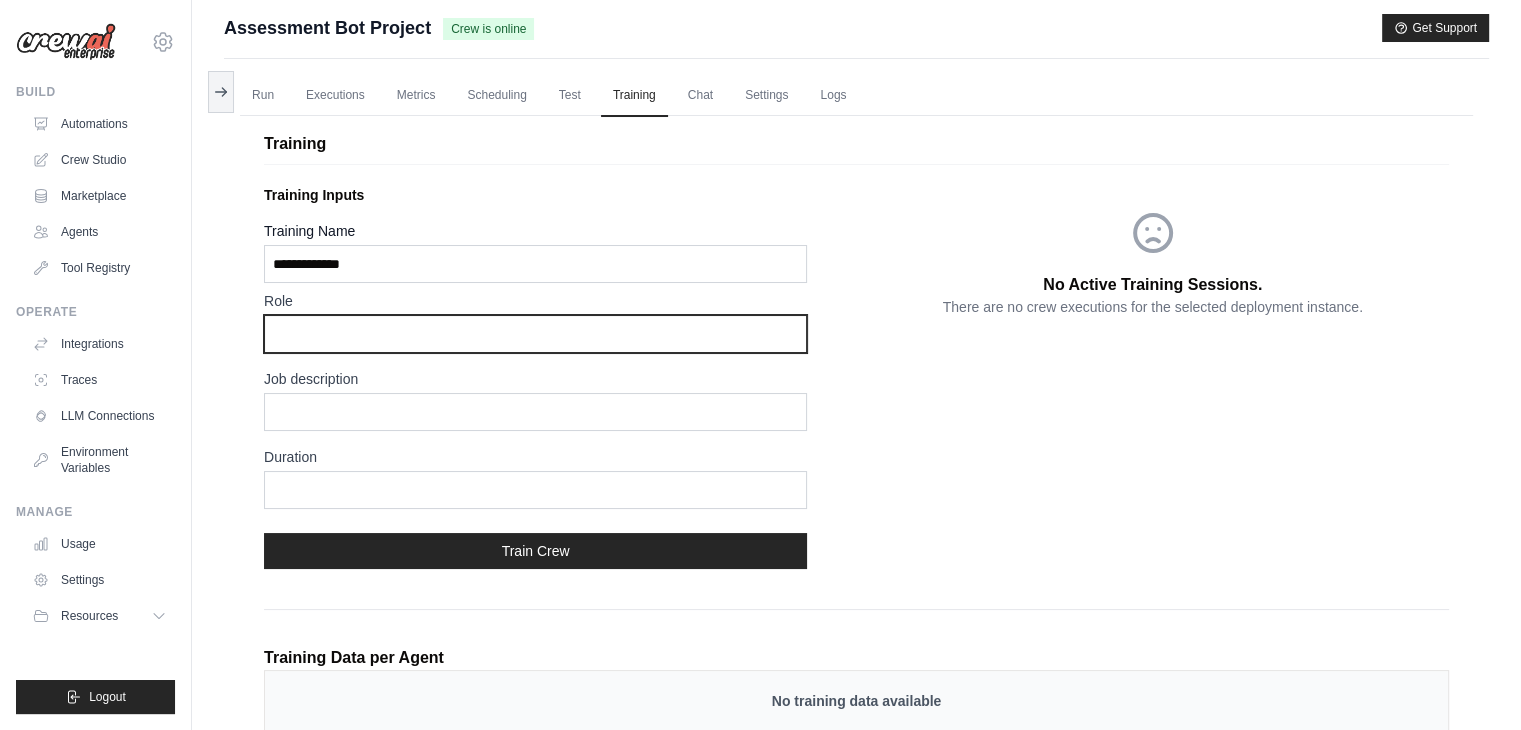 click at bounding box center (535, 334) 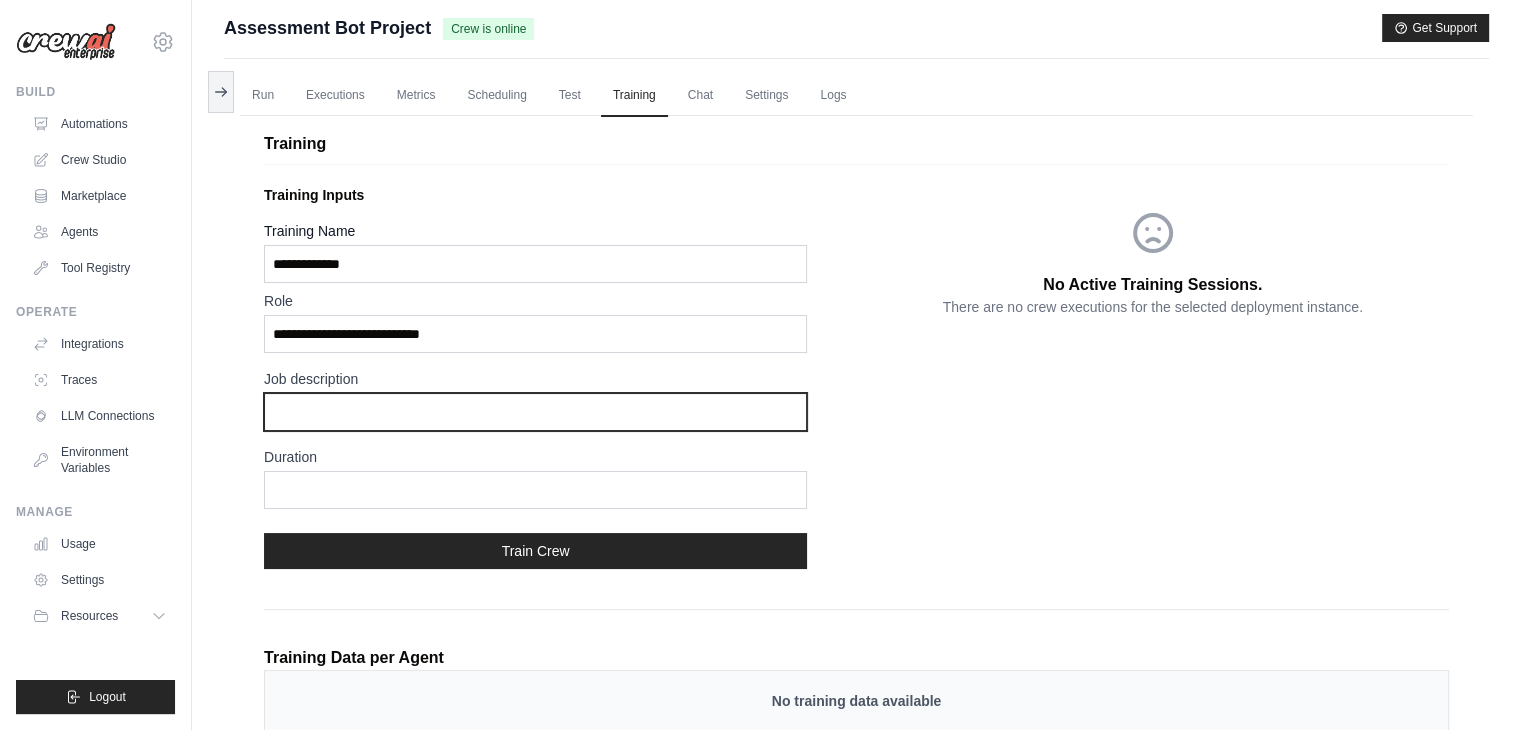 click at bounding box center (535, 412) 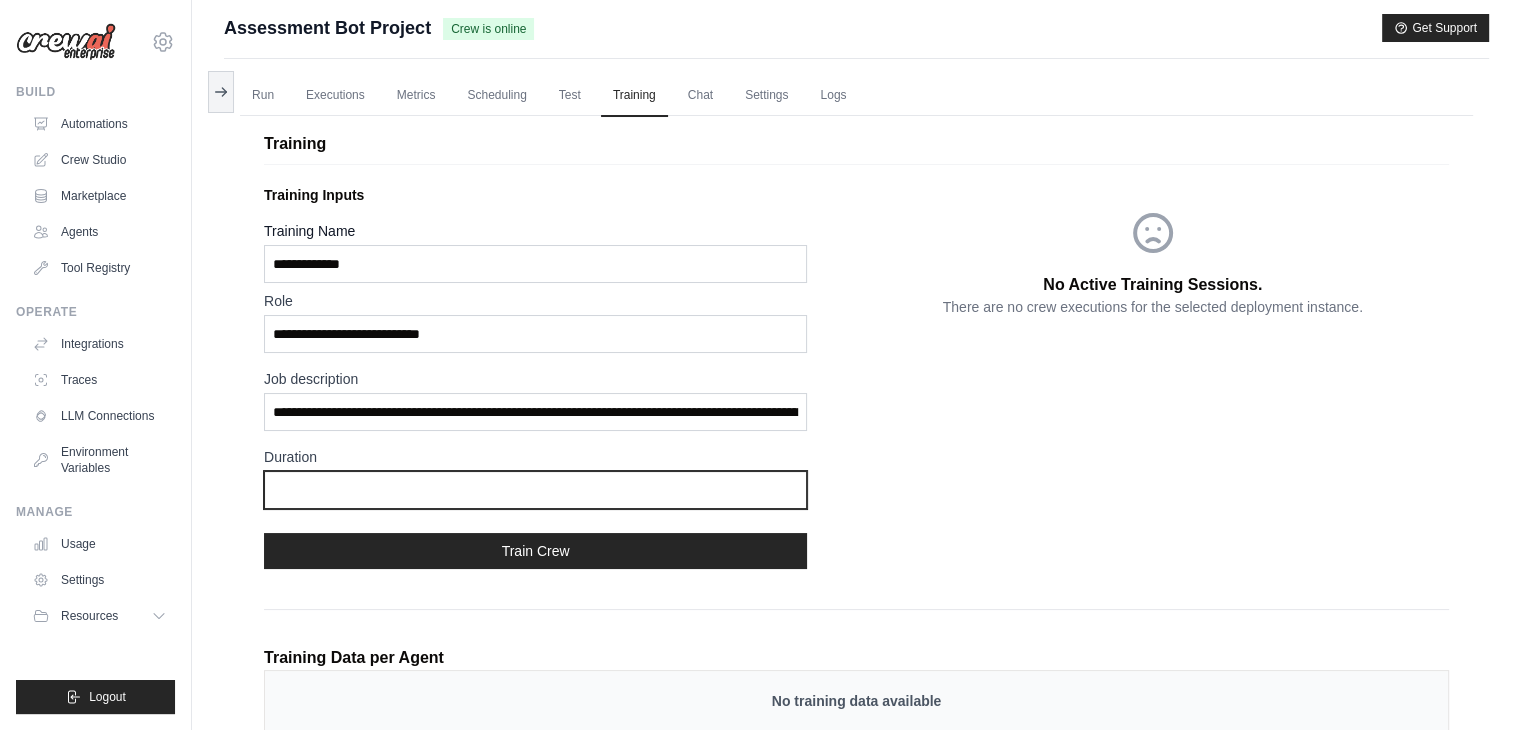 click at bounding box center [535, 490] 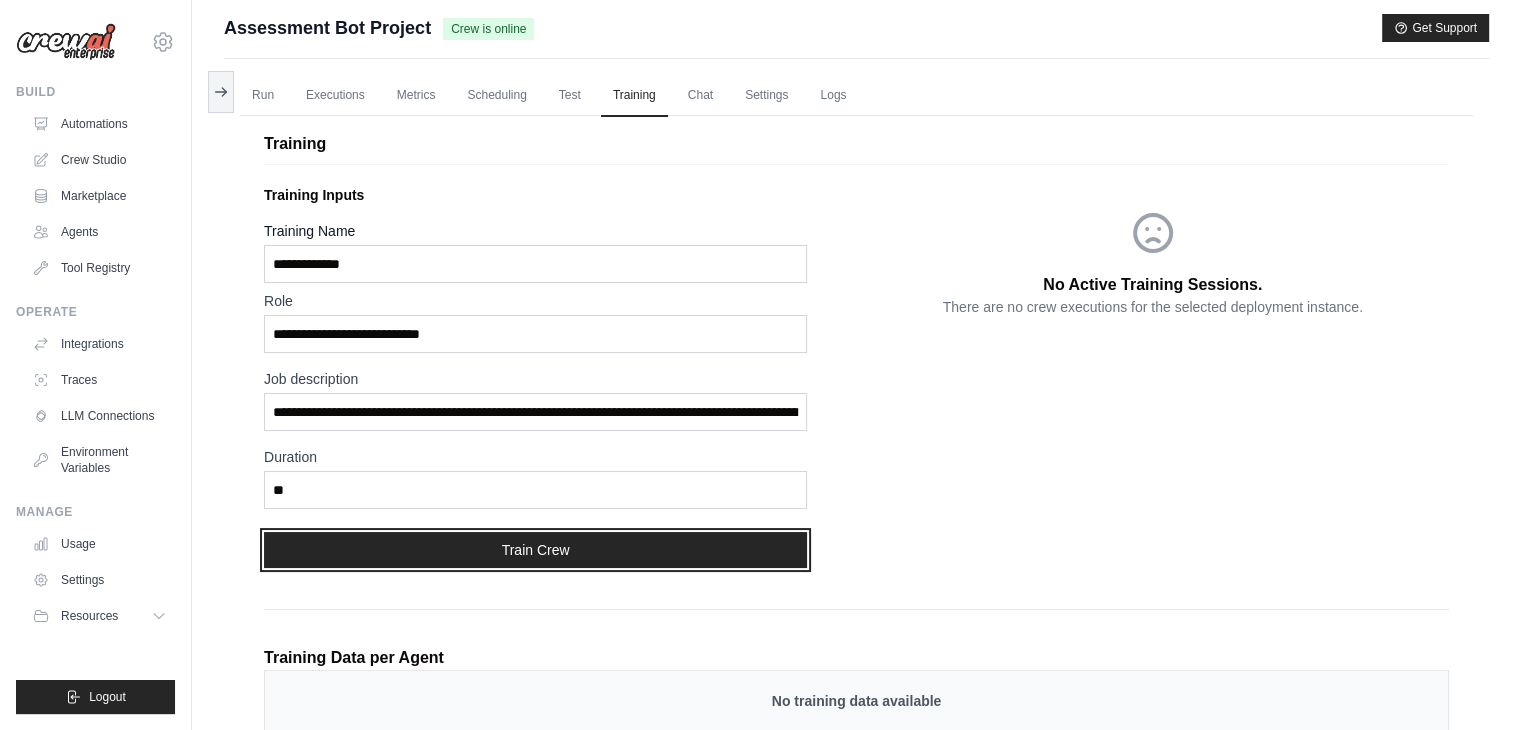 click on "Train Crew" at bounding box center (535, 550) 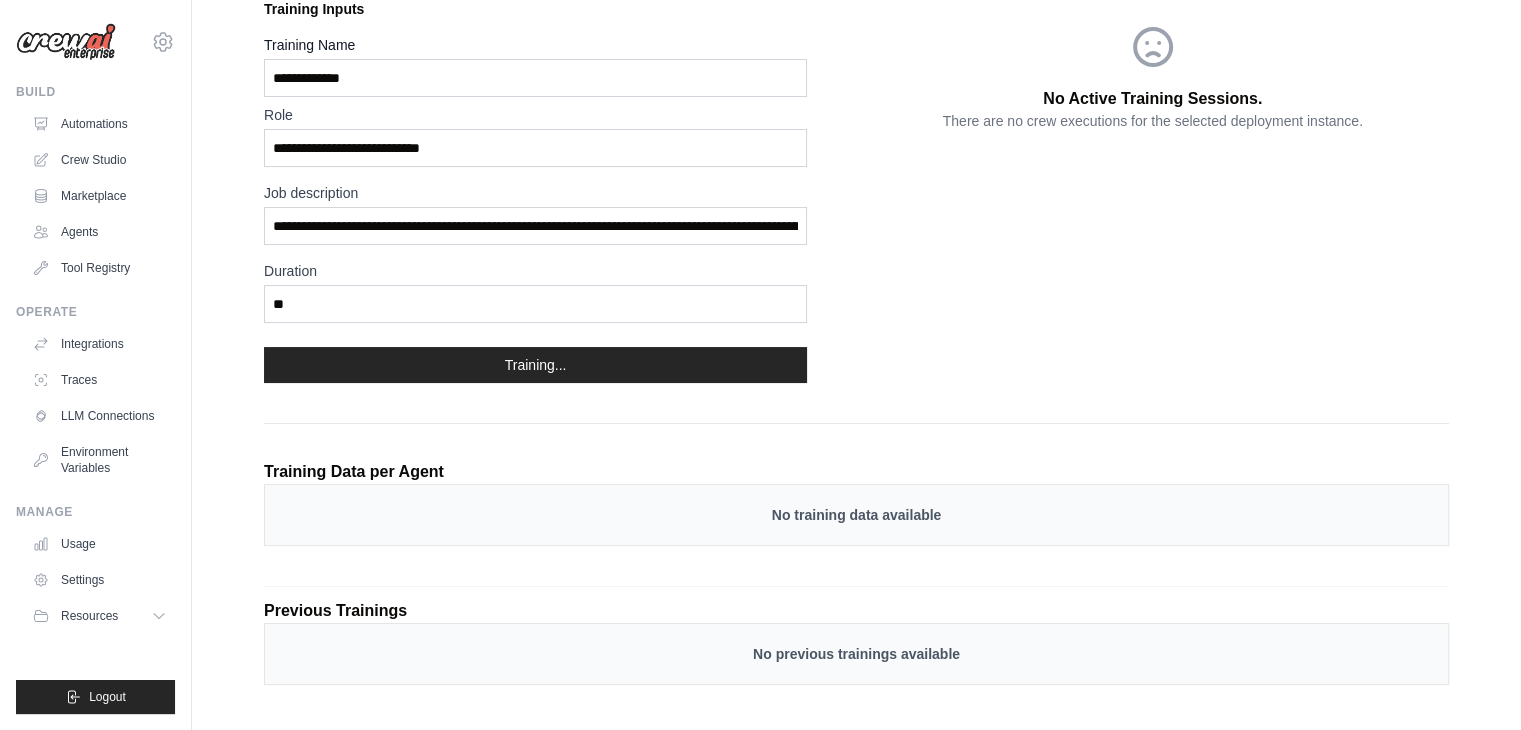 scroll, scrollTop: 194, scrollLeft: 0, axis: vertical 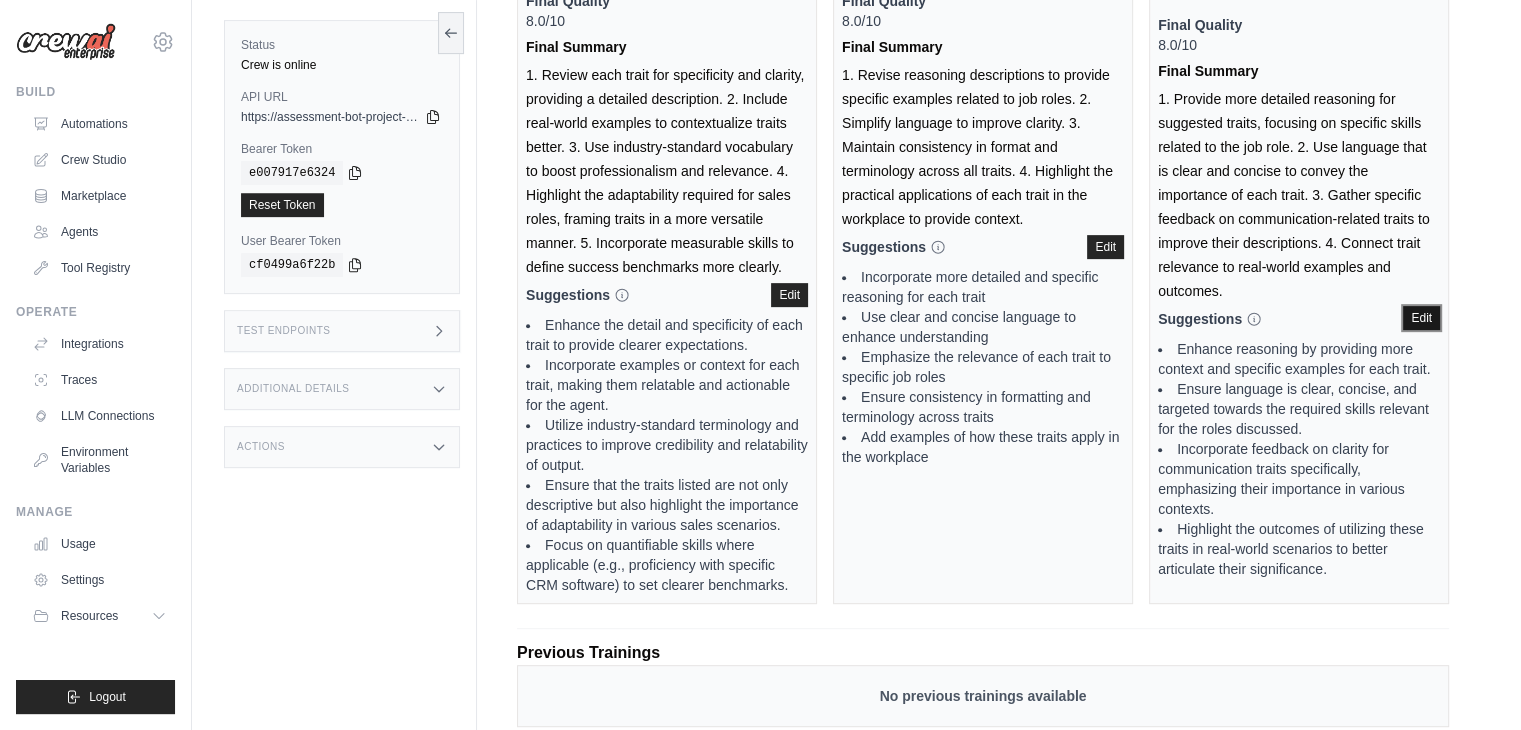 click on "Edit" at bounding box center [1421, 318] 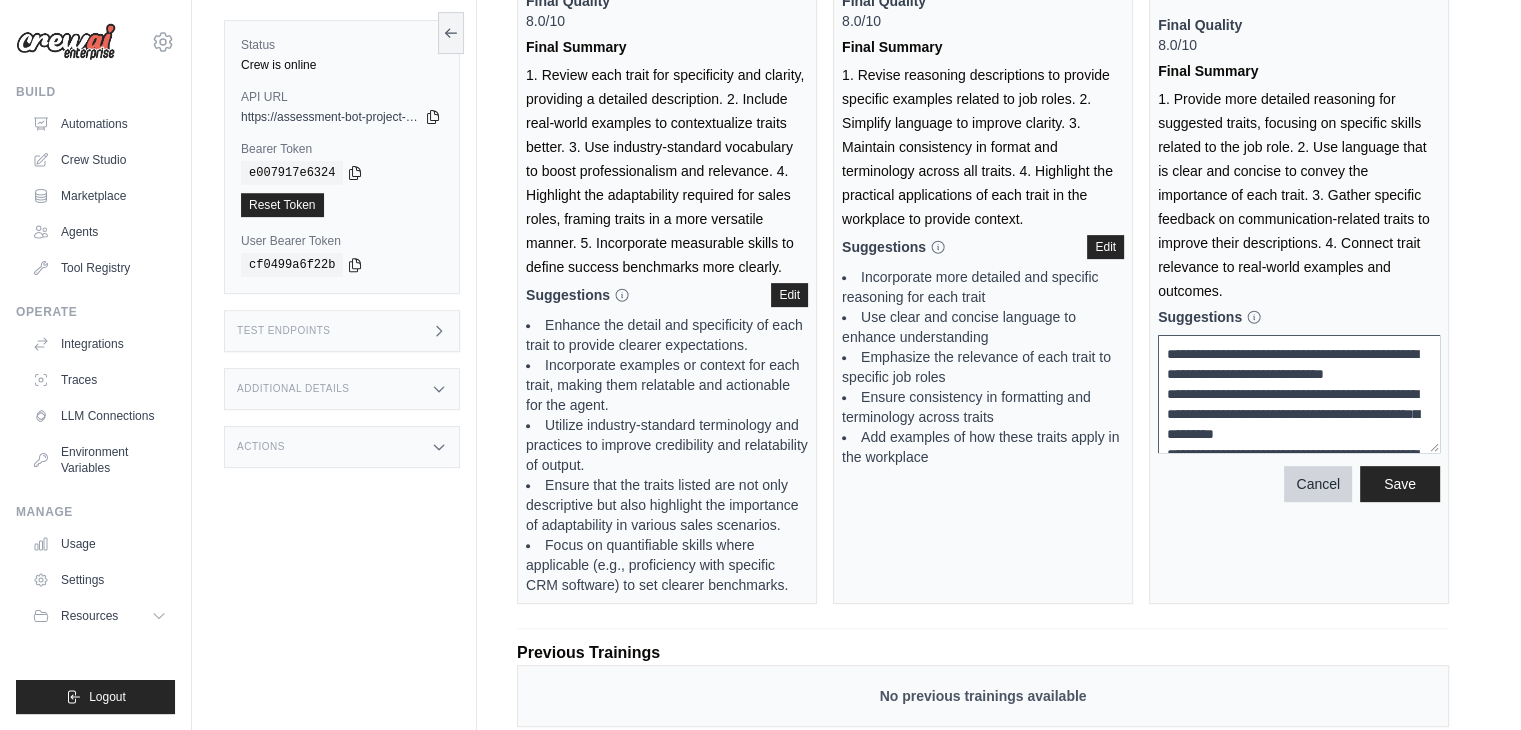 click on "Agent
Optimizing Trait List for a Duration Constraint
Final Quality
8.0/10
Final Summary
1. Provide more detailed reasoning for suggested traits, focusing on specific skills related to the job role. 2. Use language that is clear and concise to convey the importance of each trait. 3. Gather specific feedback on communication-related traits to improve their descriptions. 4. Connect trait relevance to real-world examples and outcomes.
Suggestions
Save" at bounding box center (1299, 263) 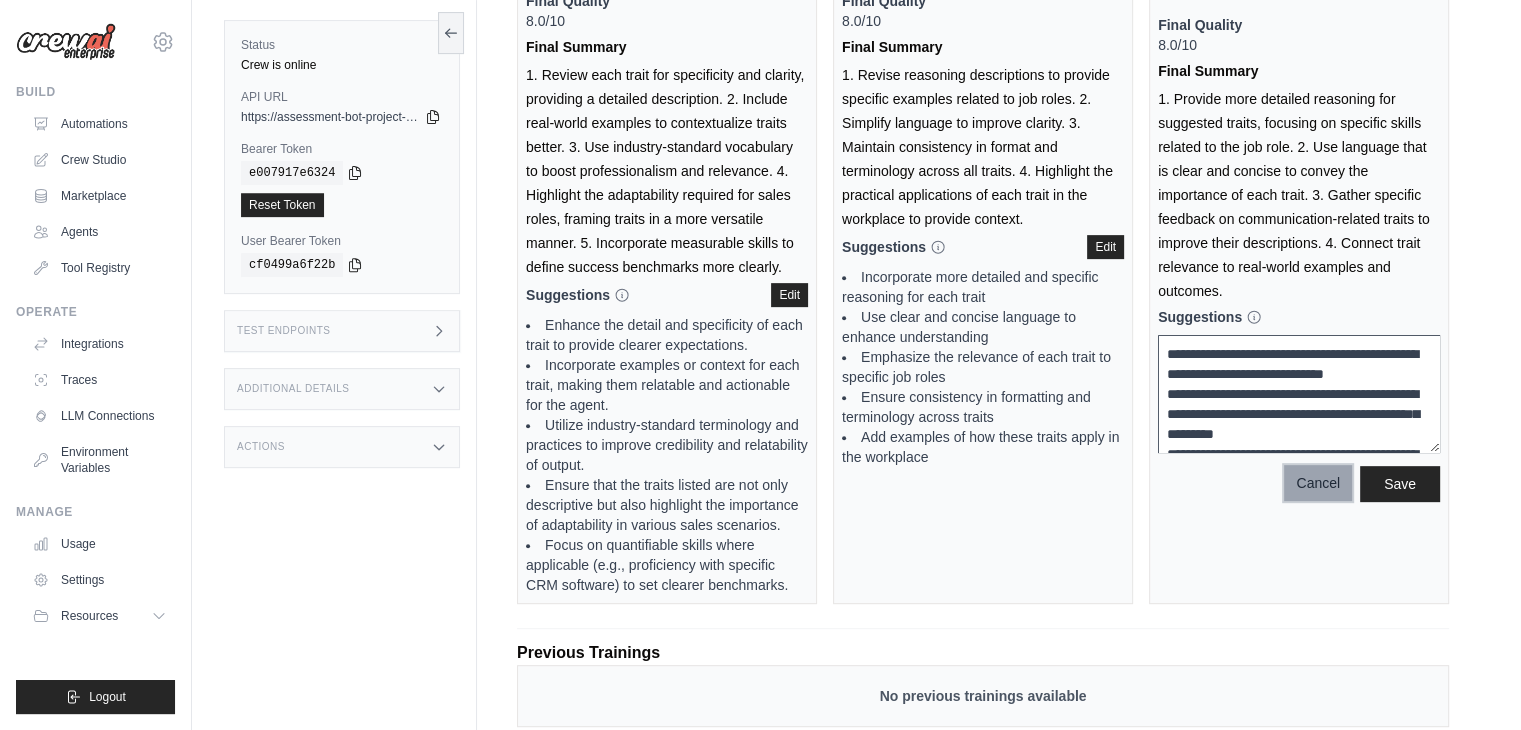 click on "Cancel" at bounding box center [1318, 483] 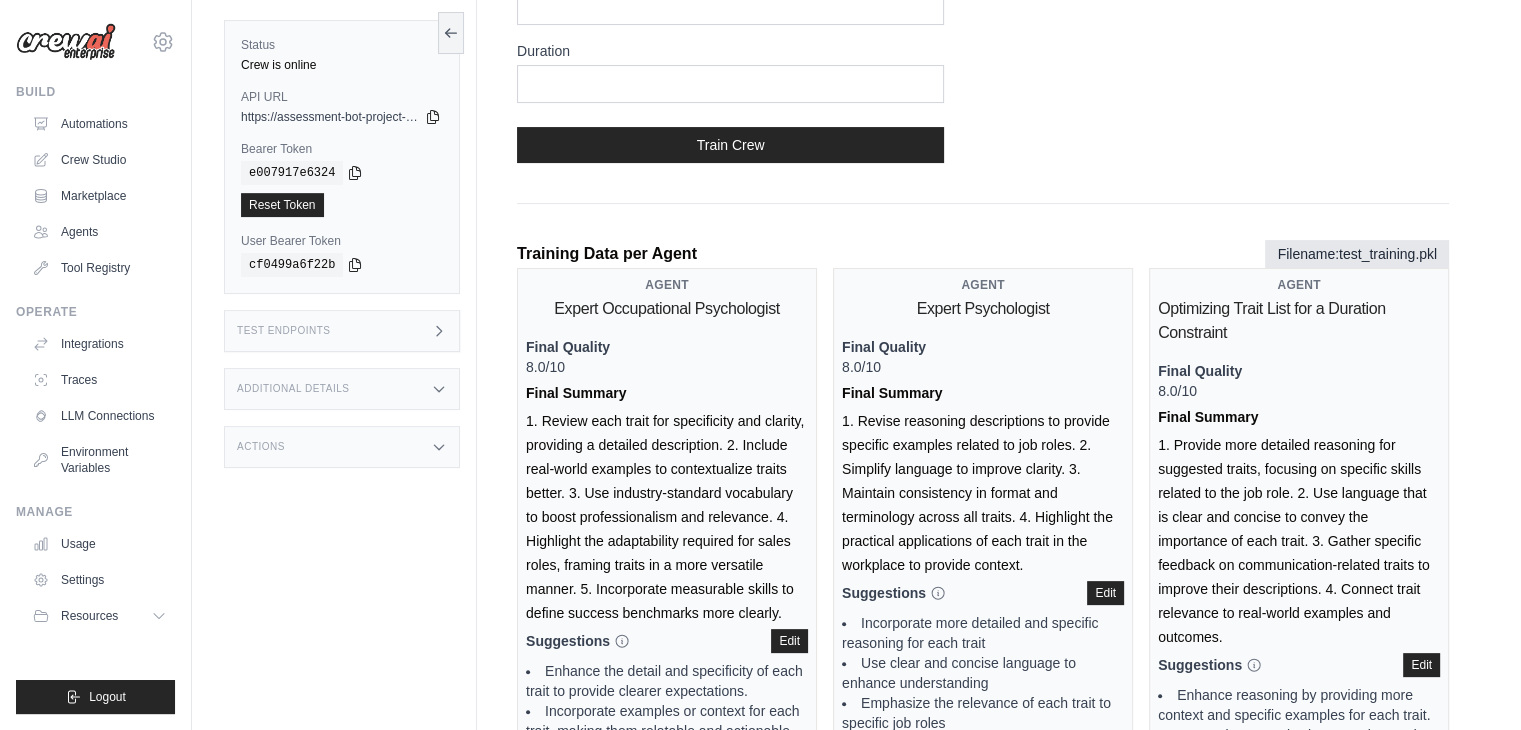 scroll, scrollTop: 412, scrollLeft: 0, axis: vertical 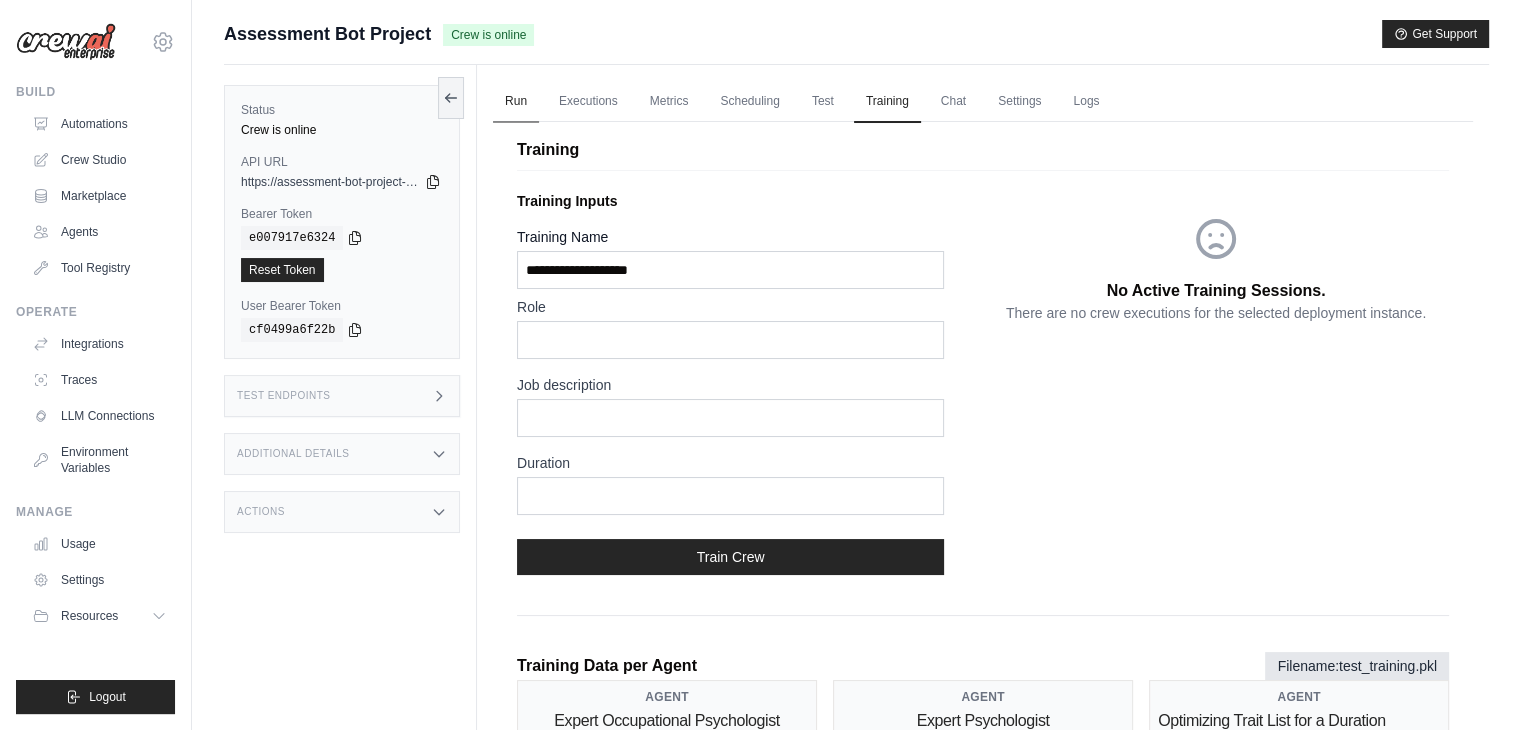 click on "Run" at bounding box center (516, 102) 